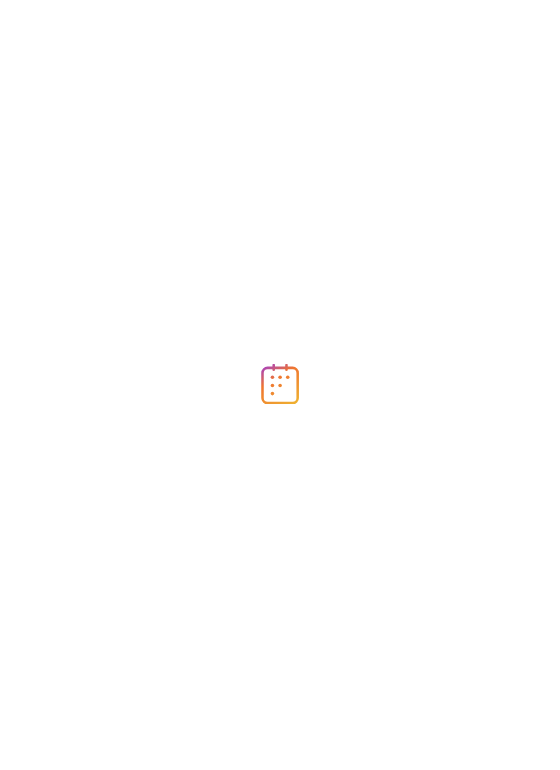 scroll, scrollTop: 0, scrollLeft: 0, axis: both 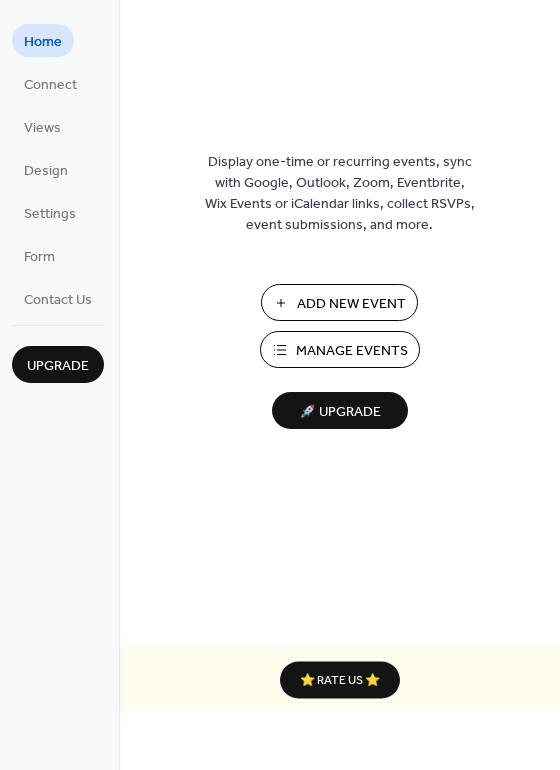 click on "Add New Event" at bounding box center (339, 302) 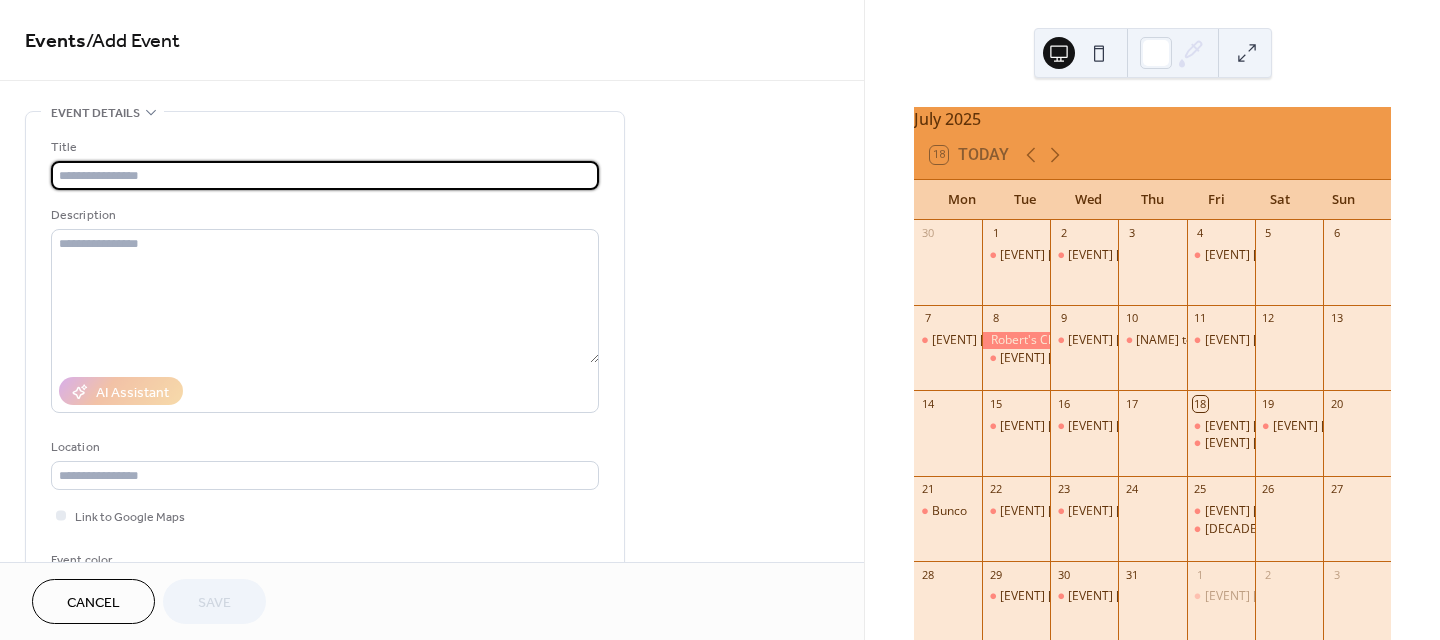 scroll, scrollTop: 0, scrollLeft: 0, axis: both 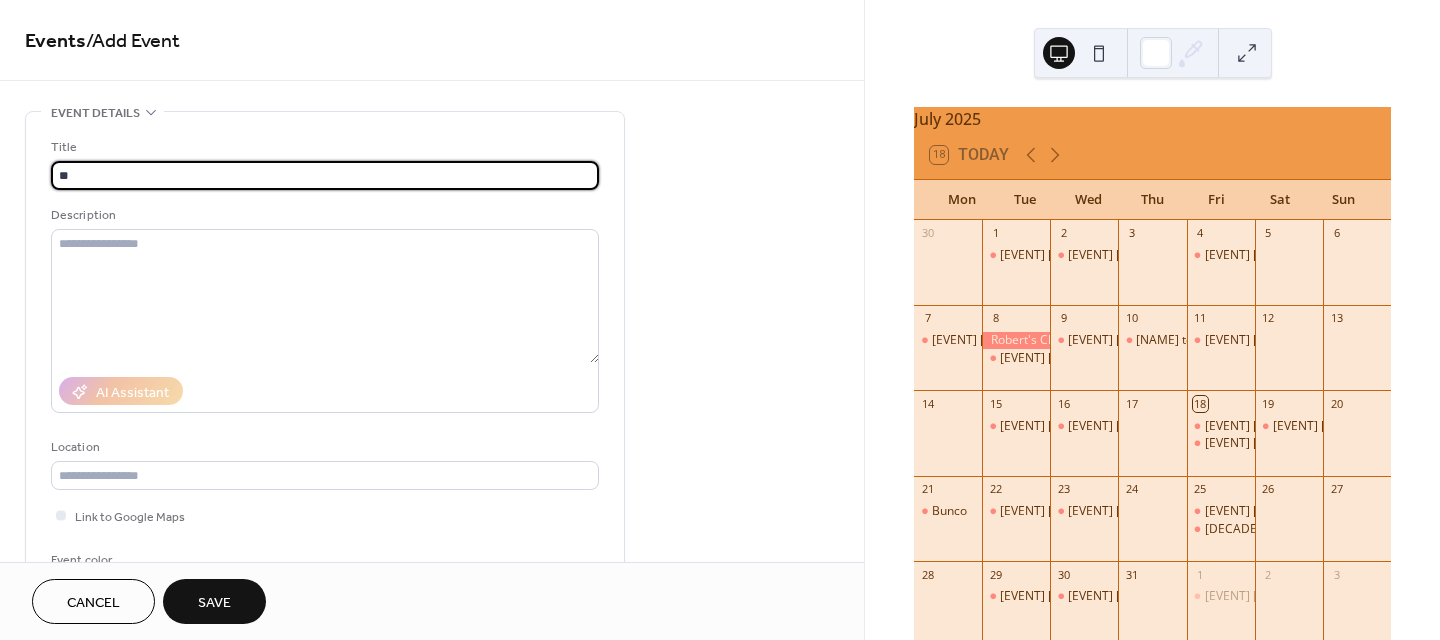 type on "*" 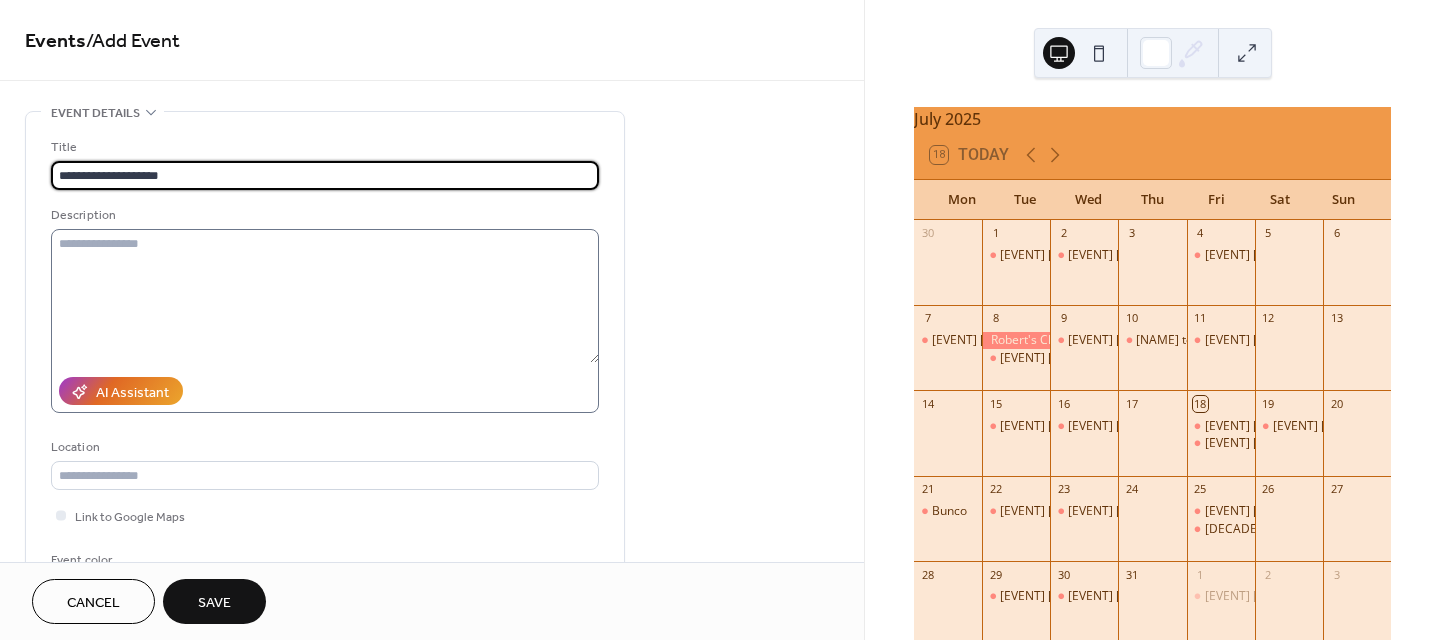 type on "**********" 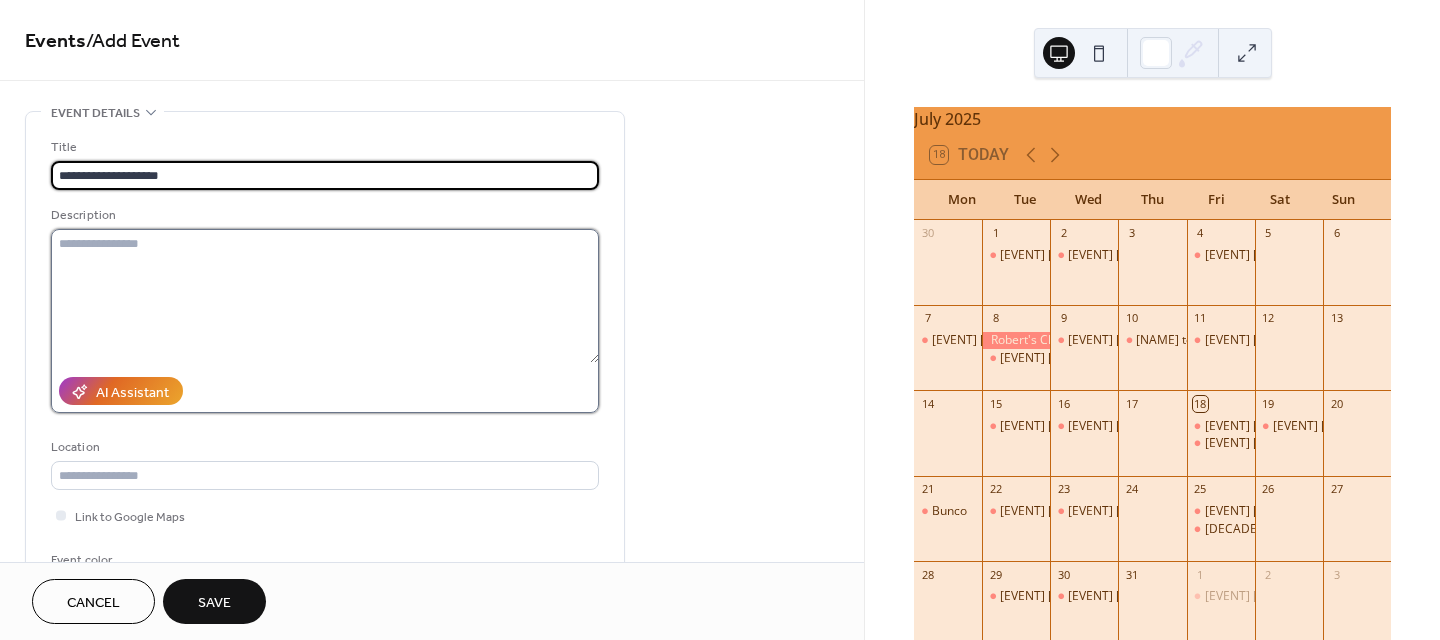 click at bounding box center (325, 296) 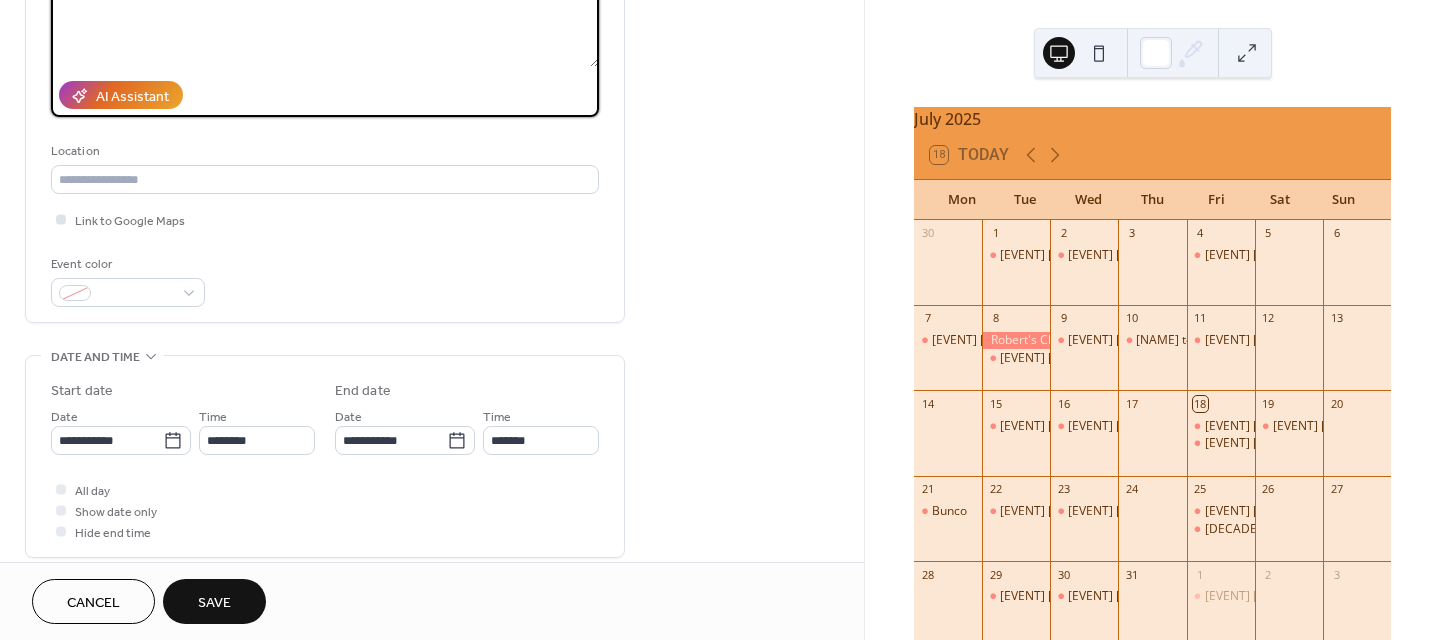 scroll, scrollTop: 300, scrollLeft: 0, axis: vertical 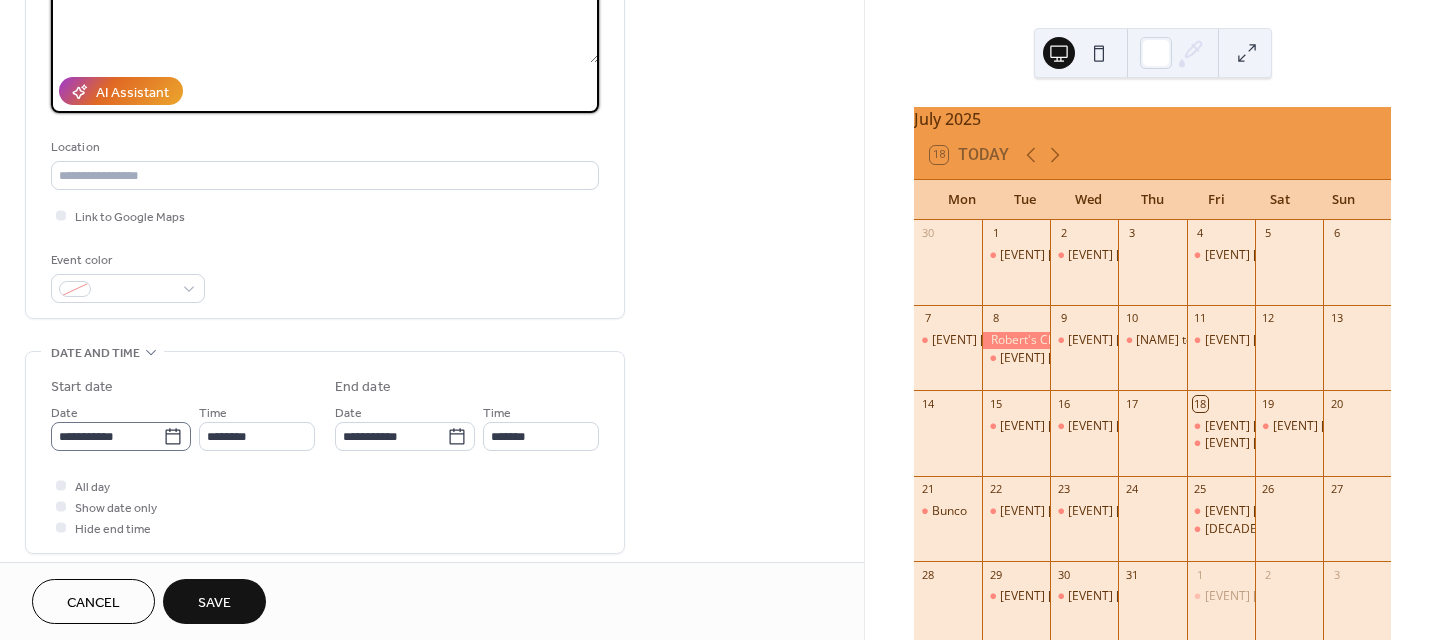type on "**********" 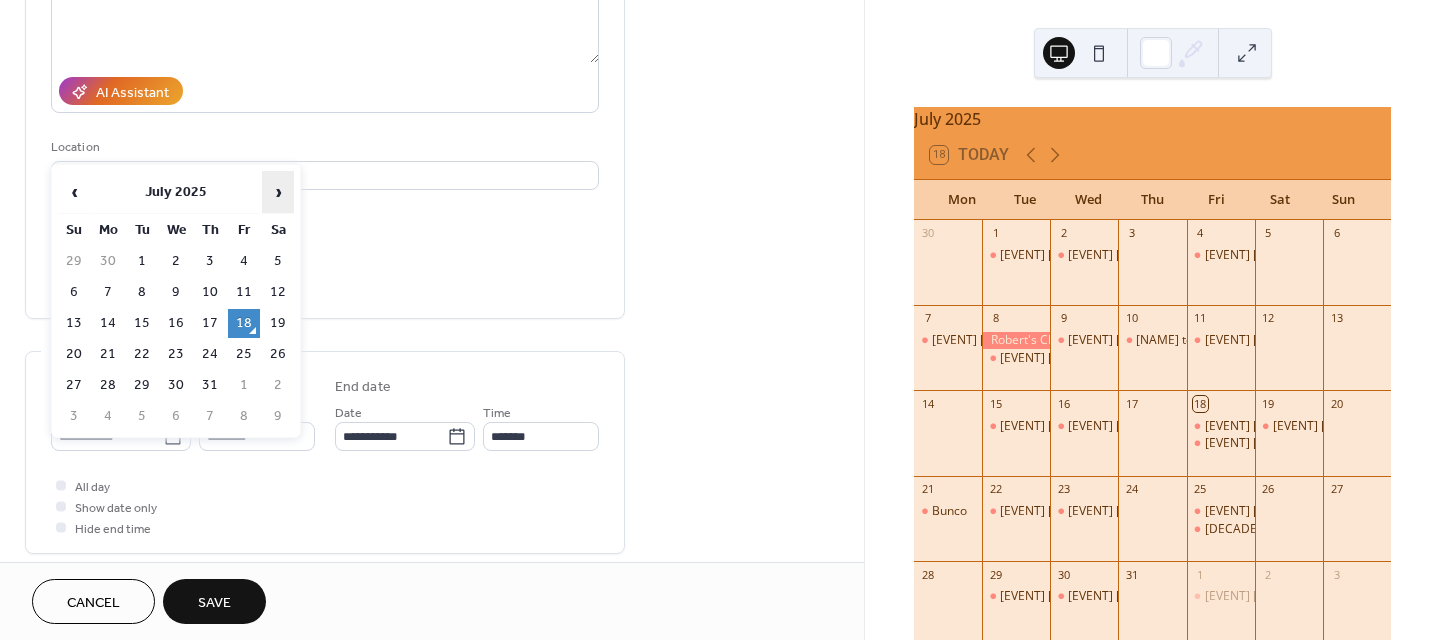 click on "›" at bounding box center [278, 192] 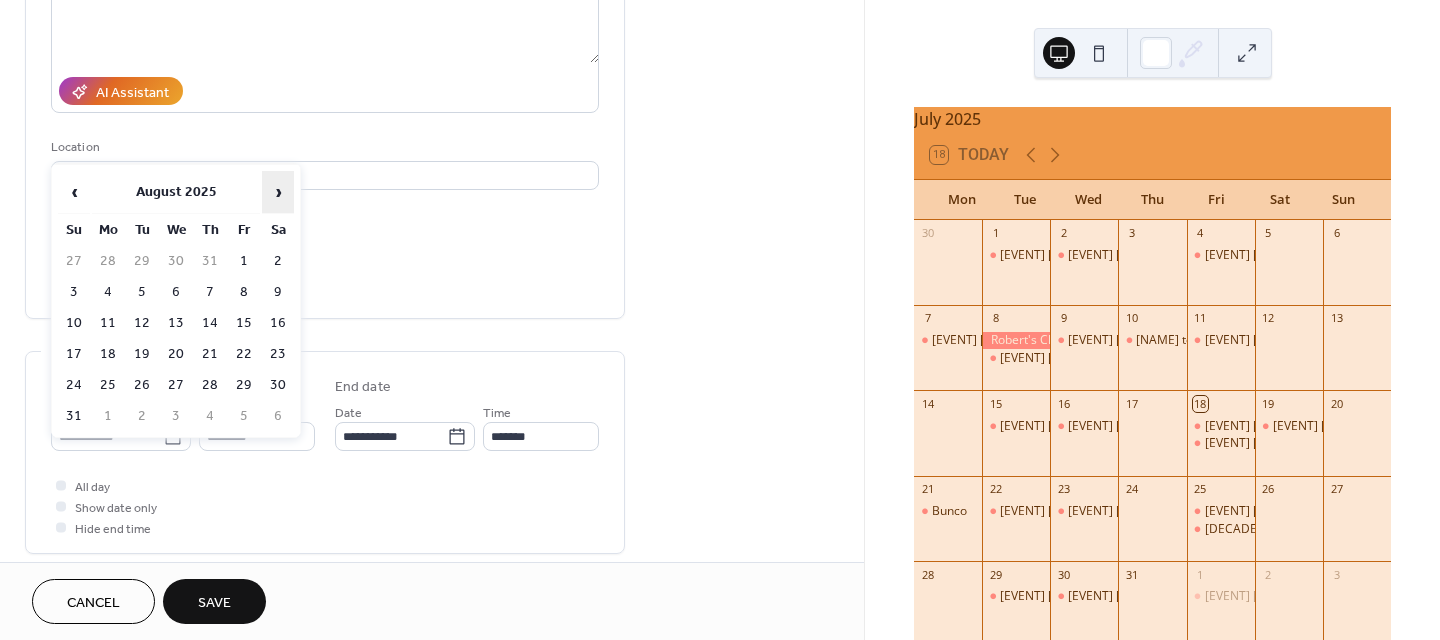 click on "›" at bounding box center (278, 192) 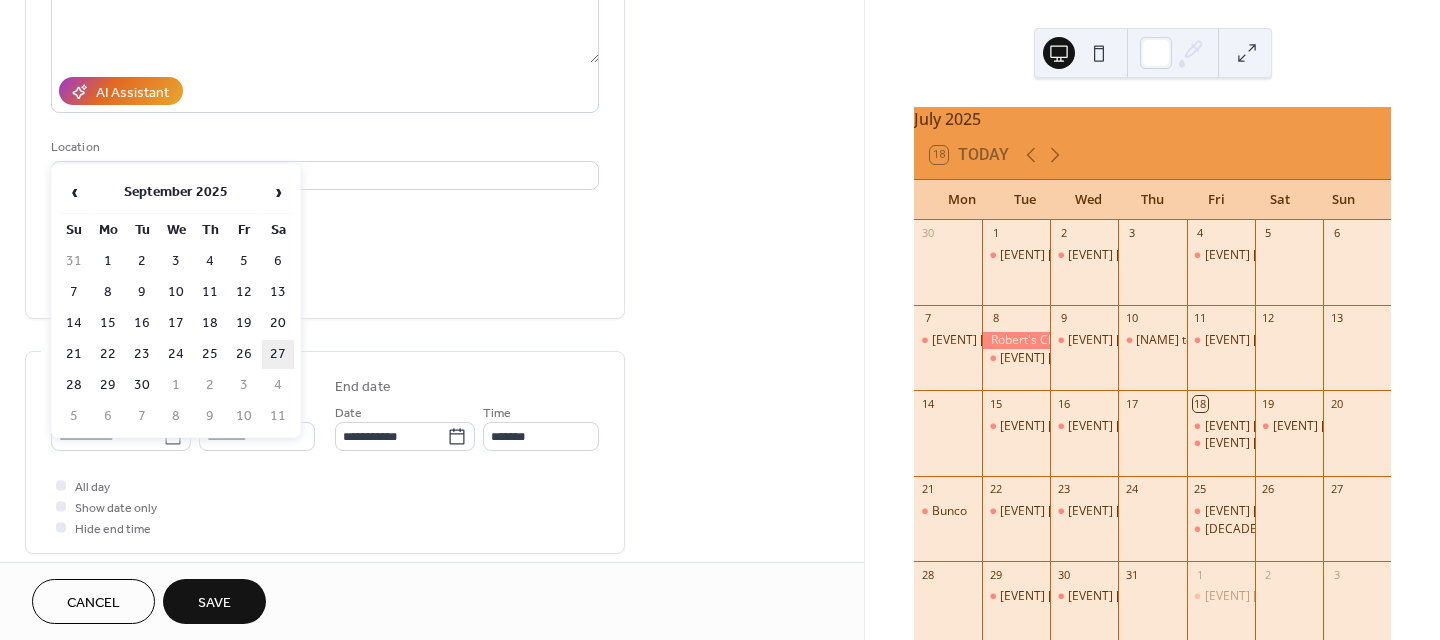 click on "27" at bounding box center [278, 354] 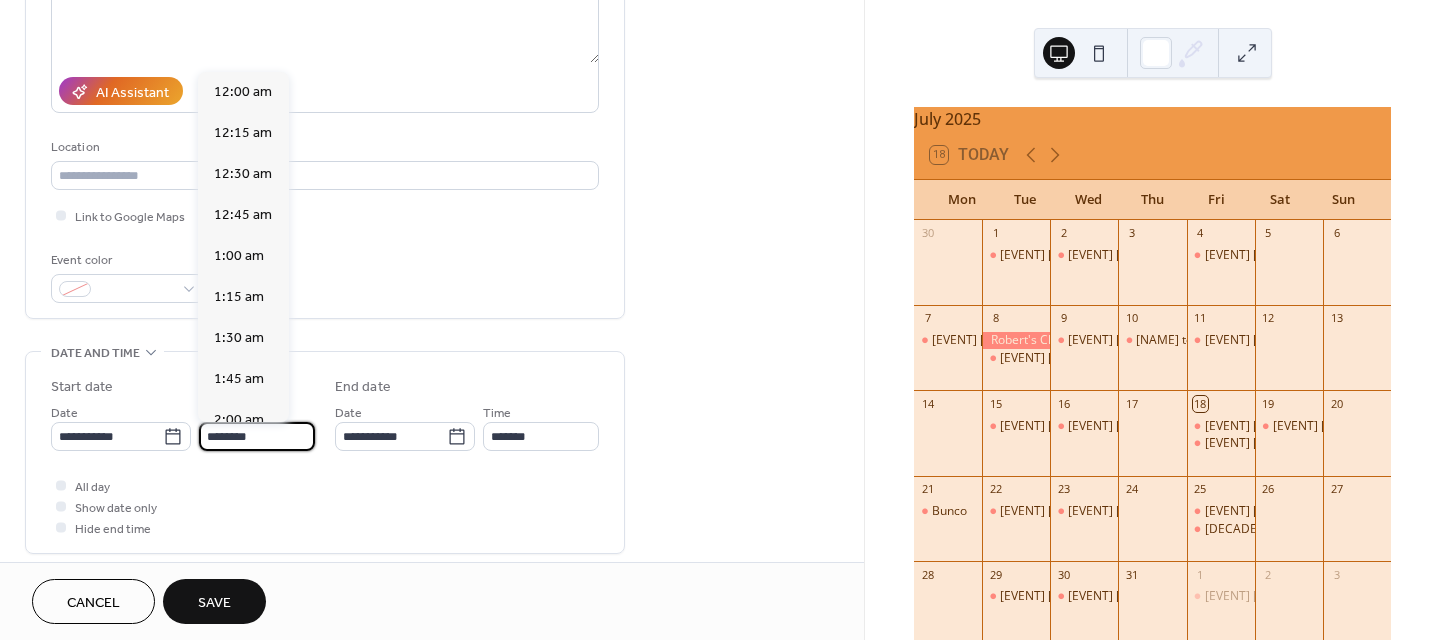 click on "********" at bounding box center [257, 436] 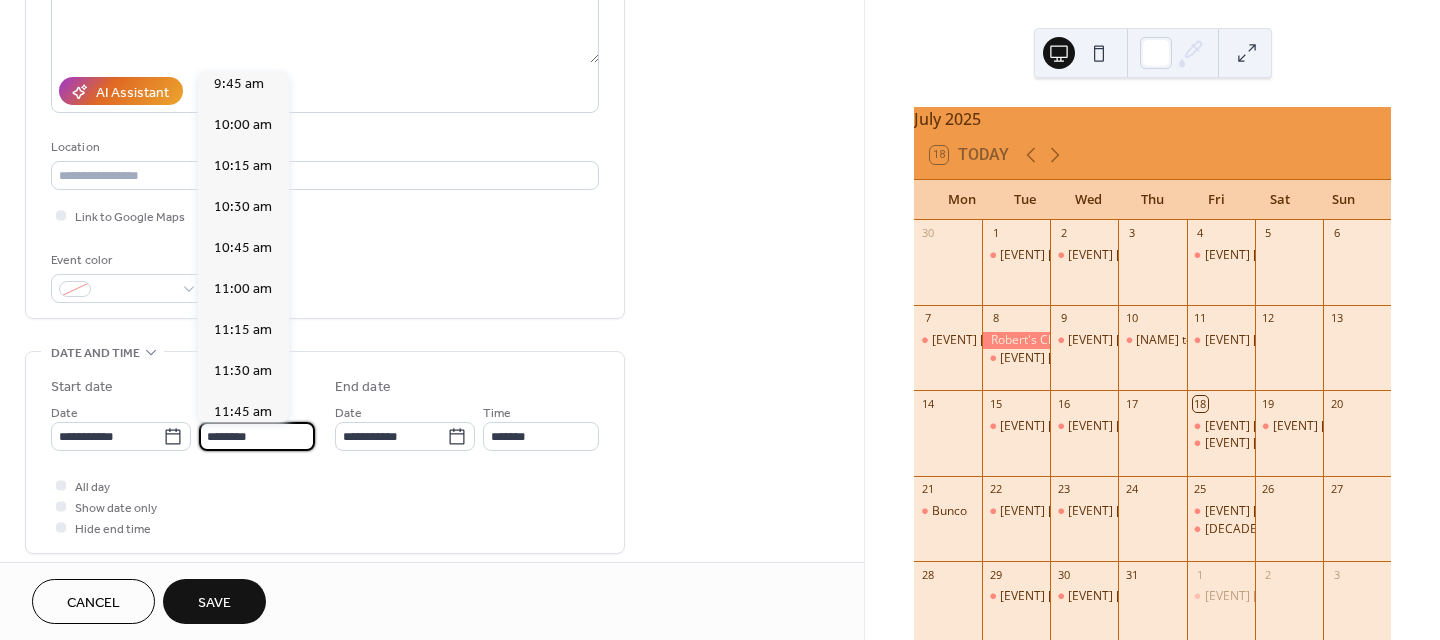 scroll, scrollTop: 1568, scrollLeft: 0, axis: vertical 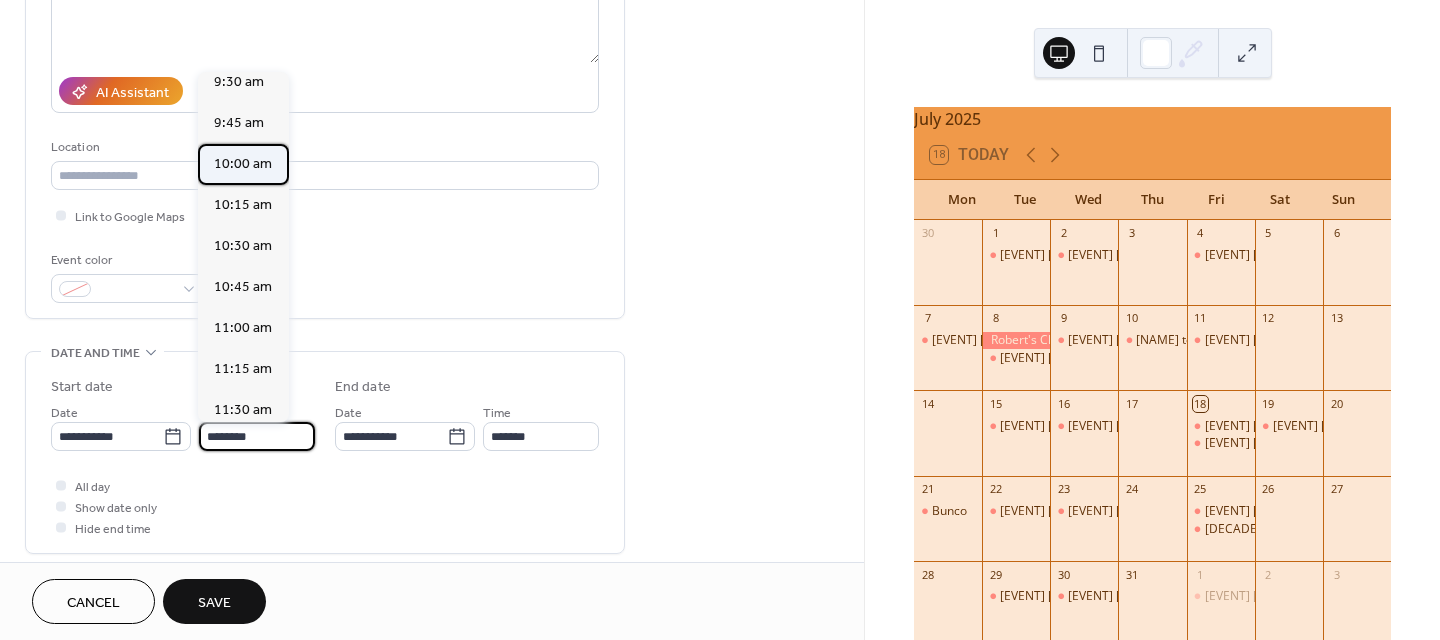 click on "10:00 am" at bounding box center (243, 164) 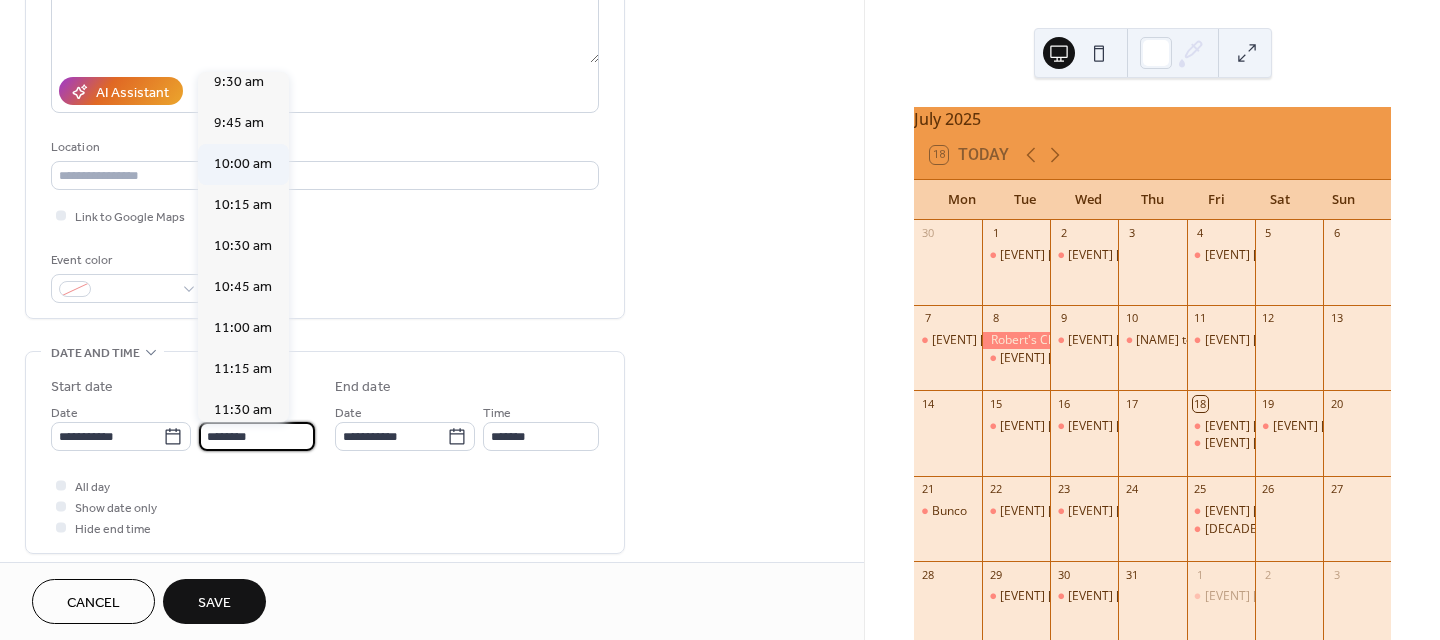 type on "********" 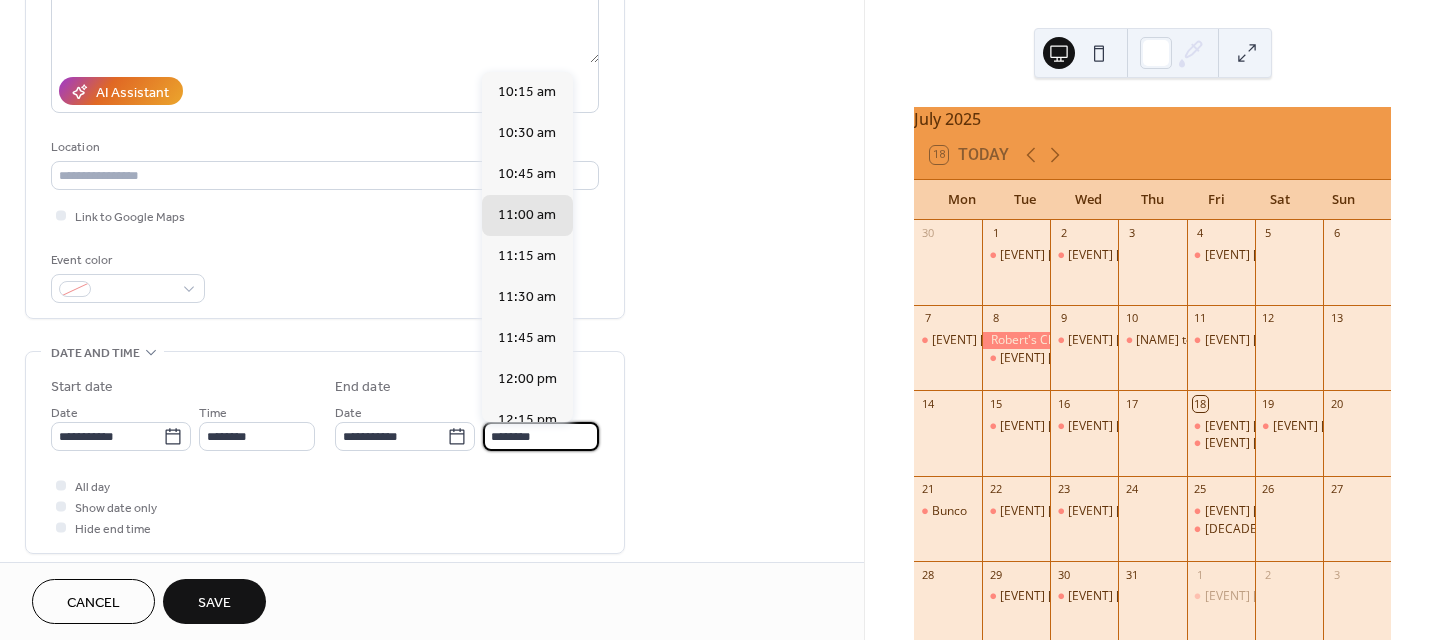 click on "********" at bounding box center (541, 436) 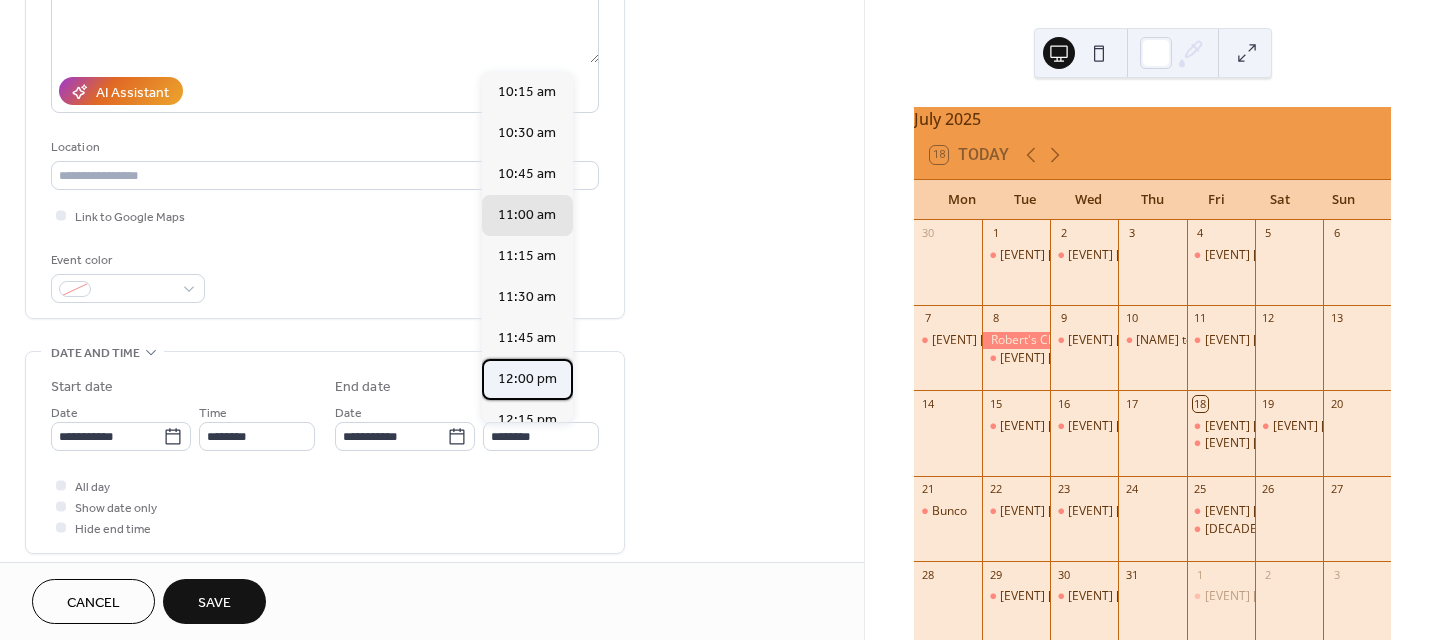 click on "12:00 pm" at bounding box center [527, 379] 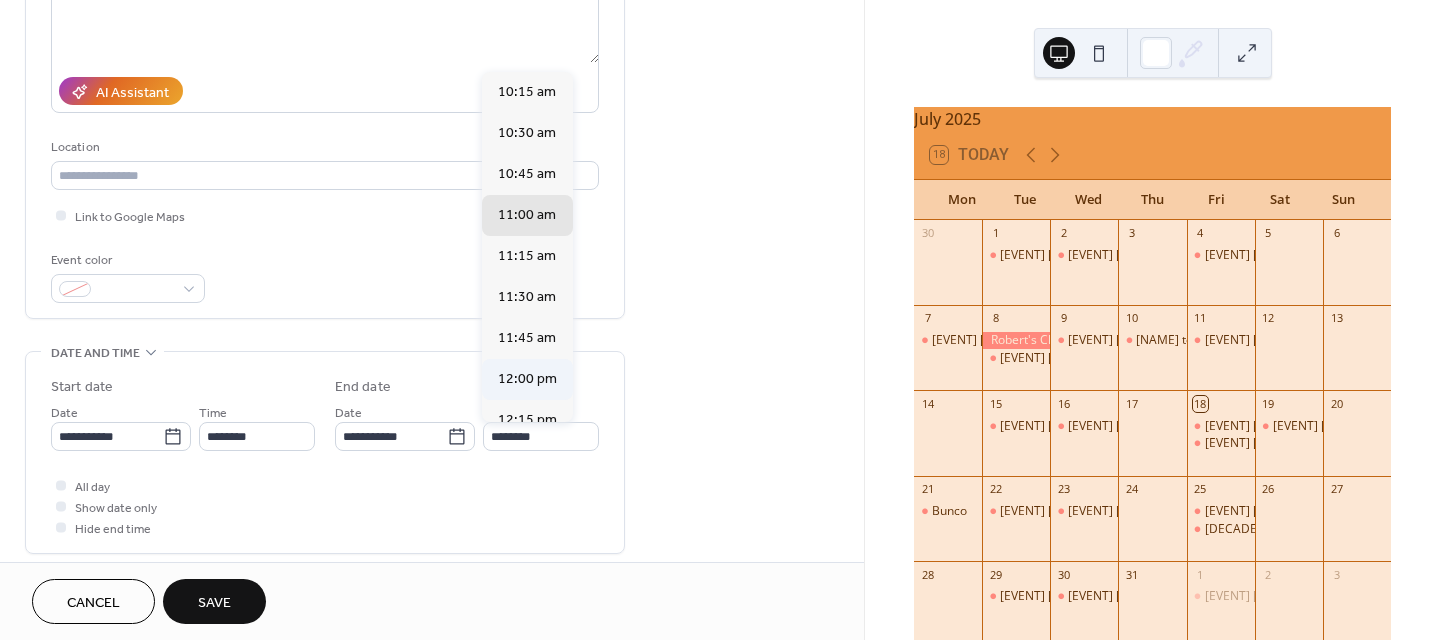type on "********" 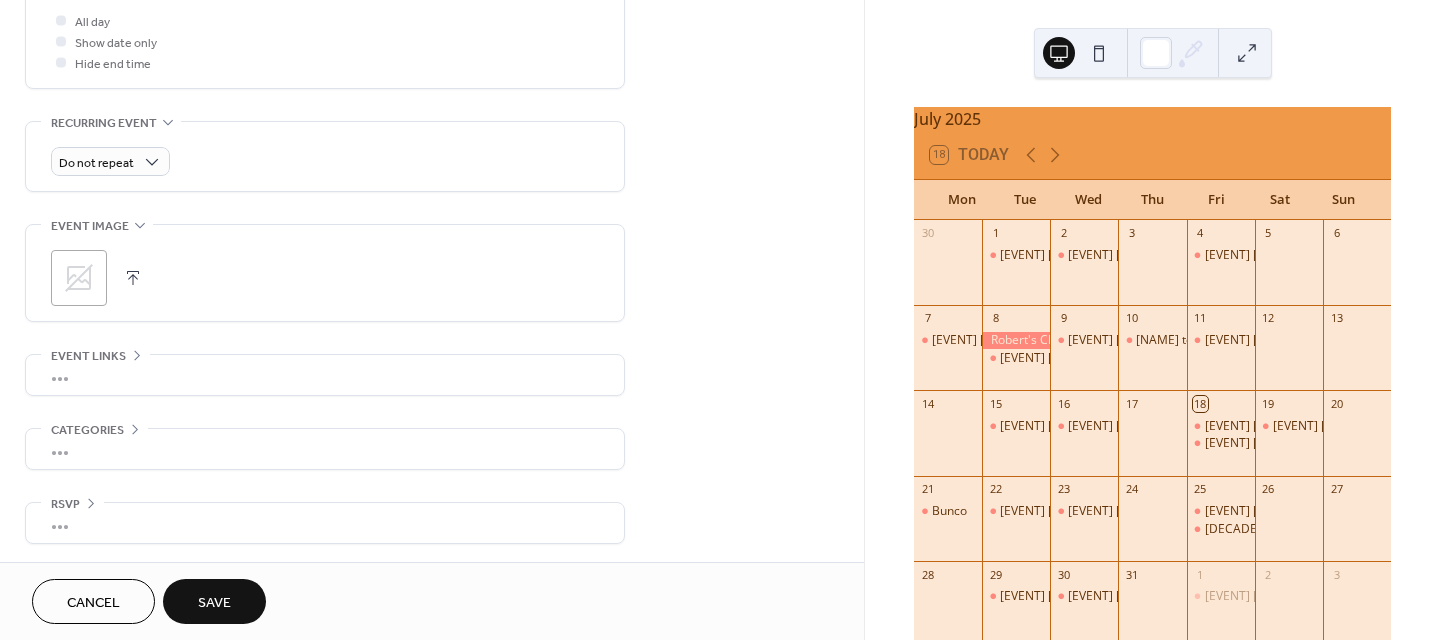 scroll, scrollTop: 767, scrollLeft: 0, axis: vertical 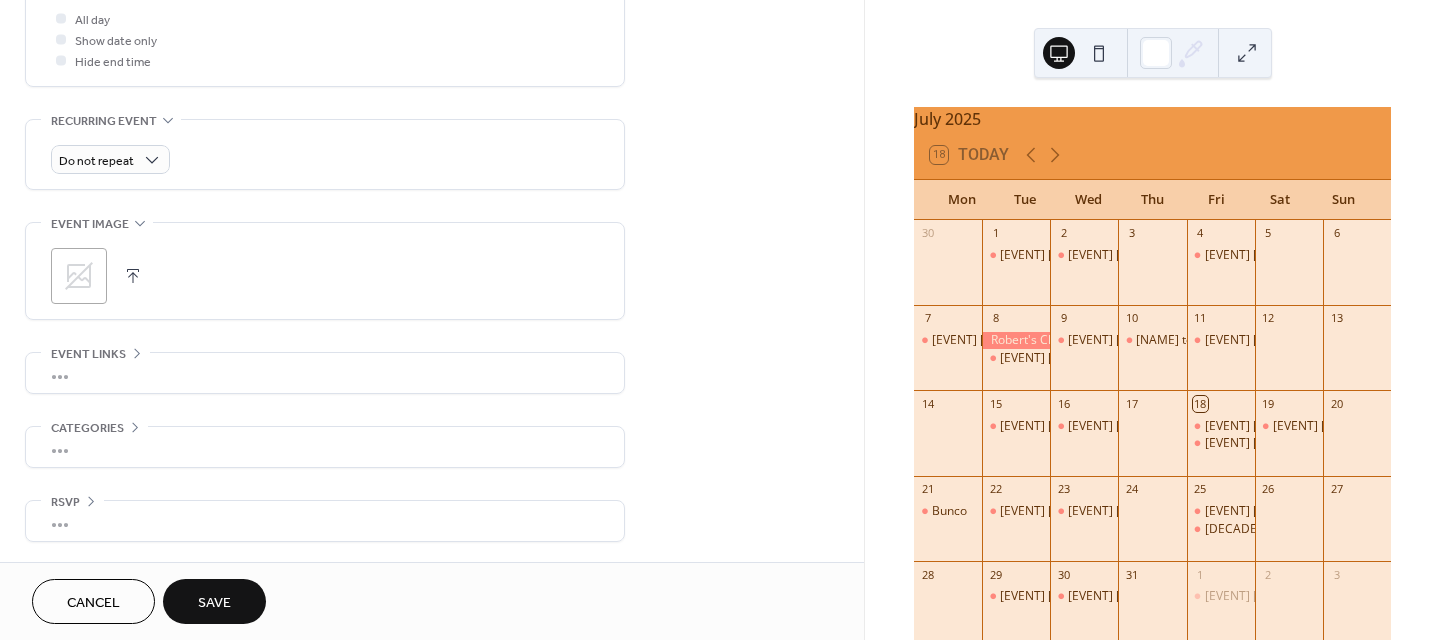 click on "Save" at bounding box center (214, 603) 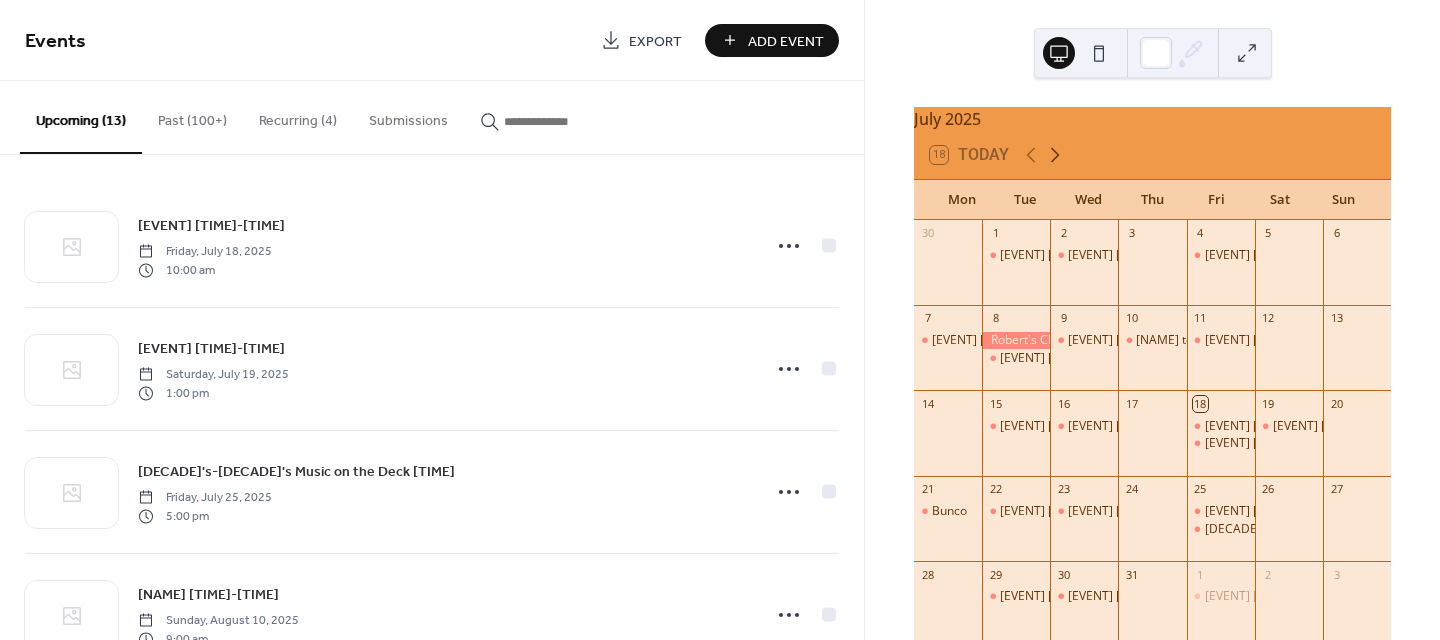 click 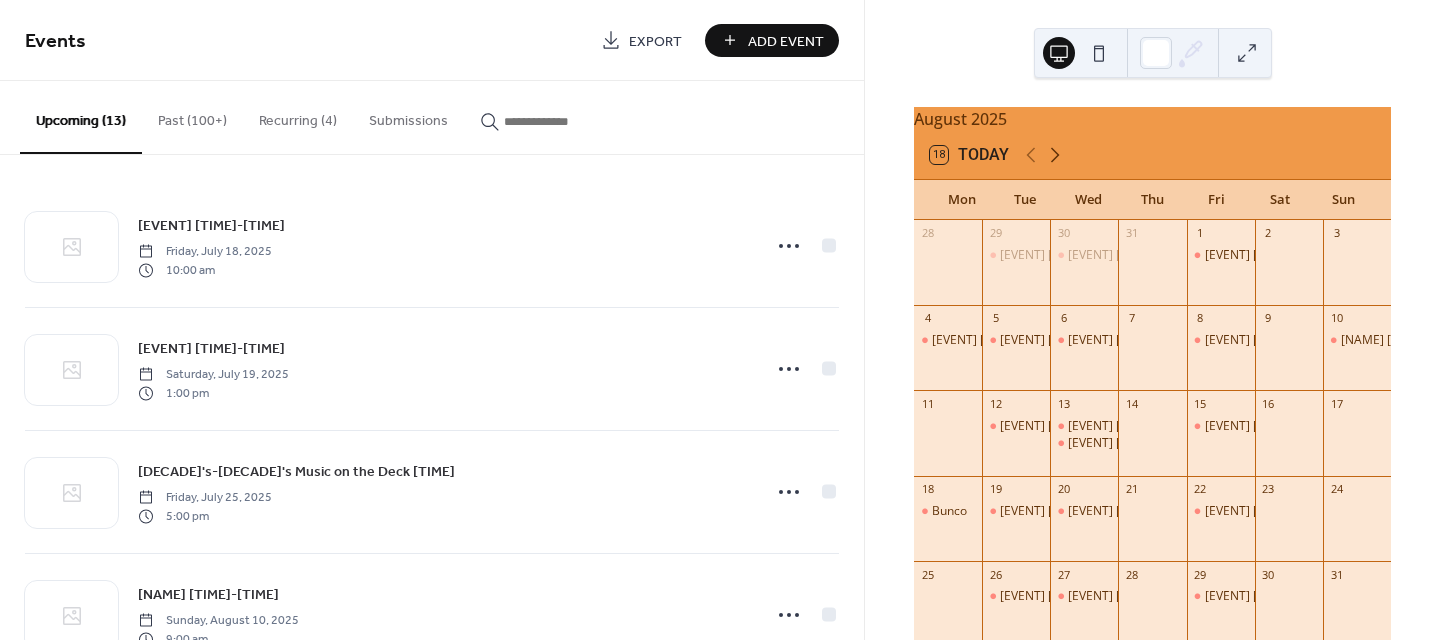 click 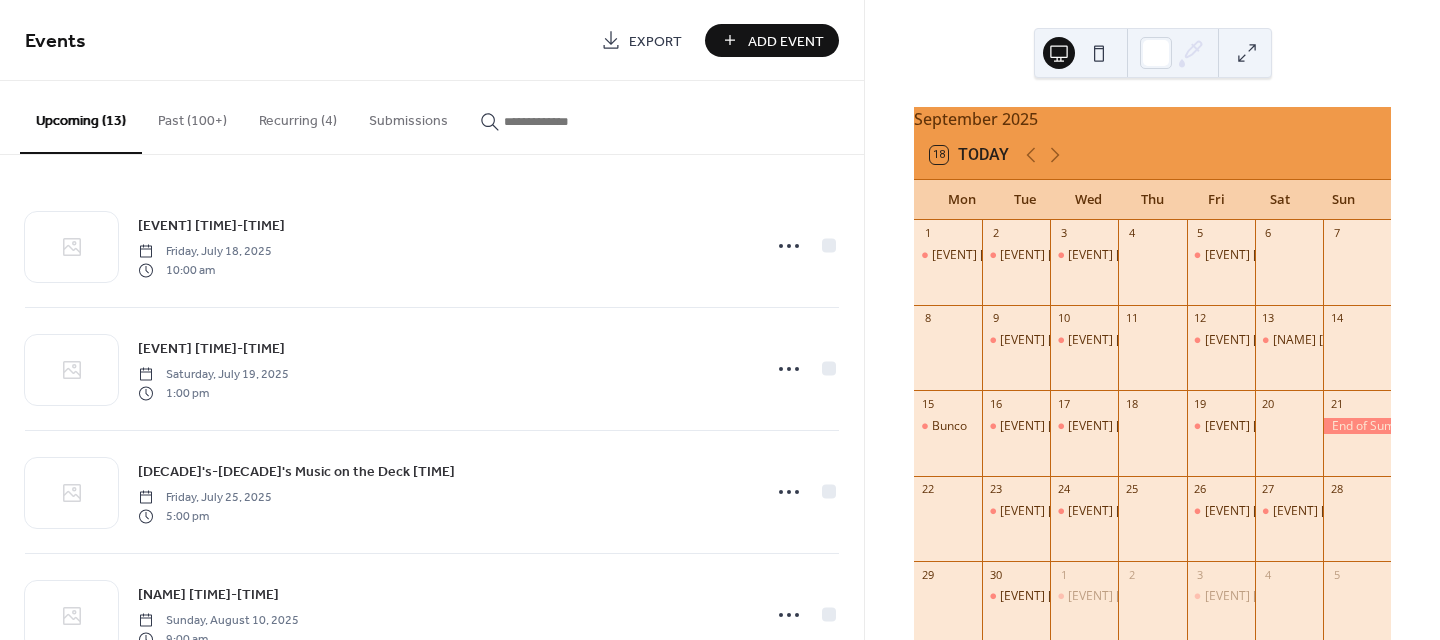 click on "Add Event" at bounding box center (786, 41) 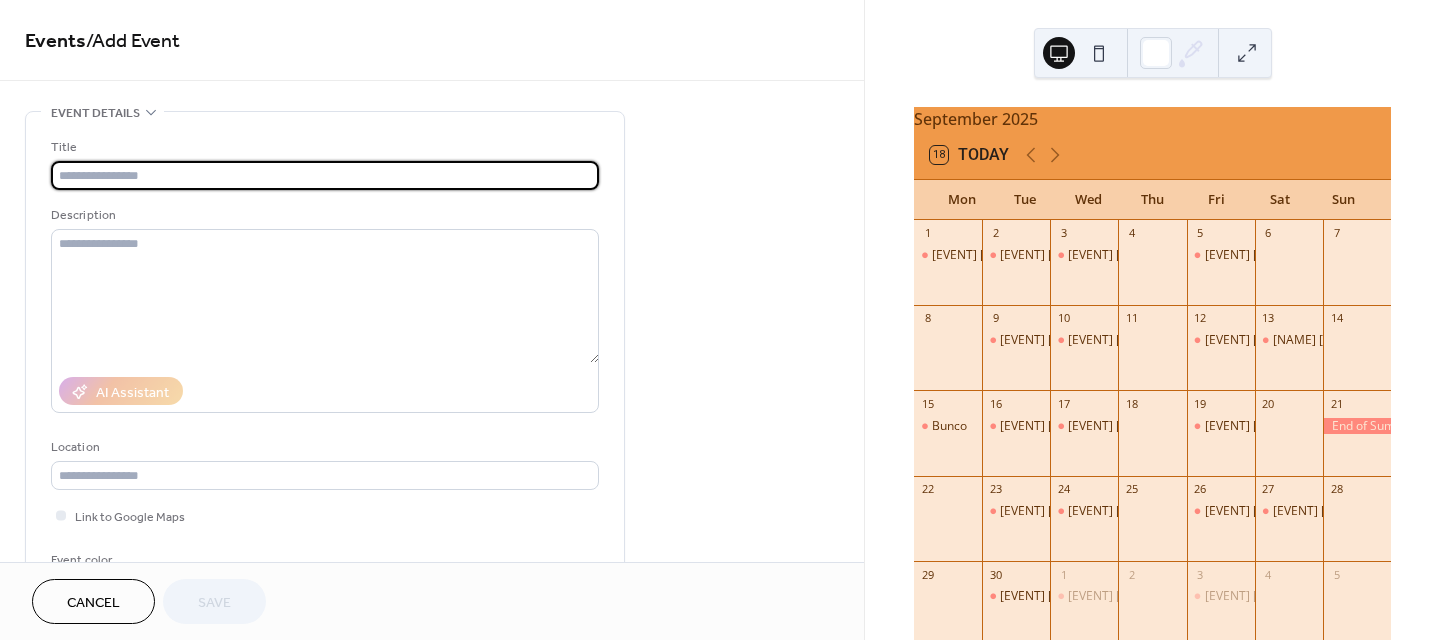 click at bounding box center [325, 175] 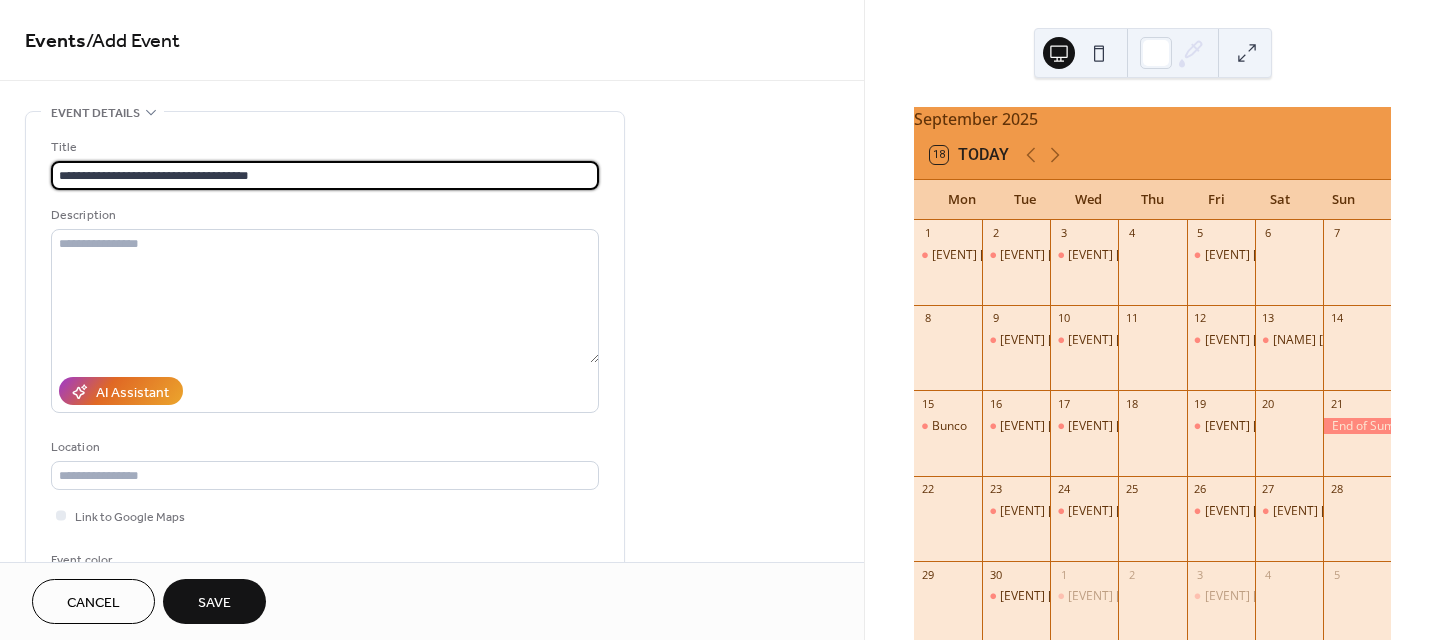 drag, startPoint x: 306, startPoint y: 169, endPoint x: 0, endPoint y: 154, distance: 306.36743 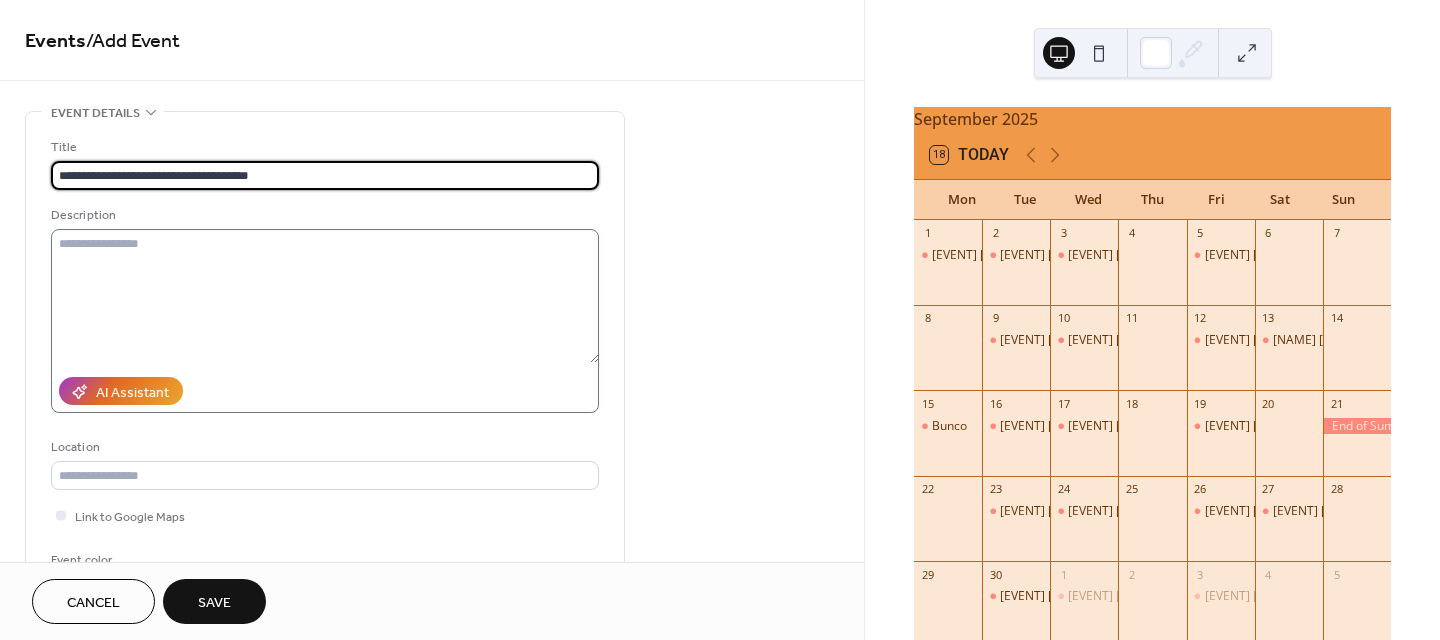 type on "**********" 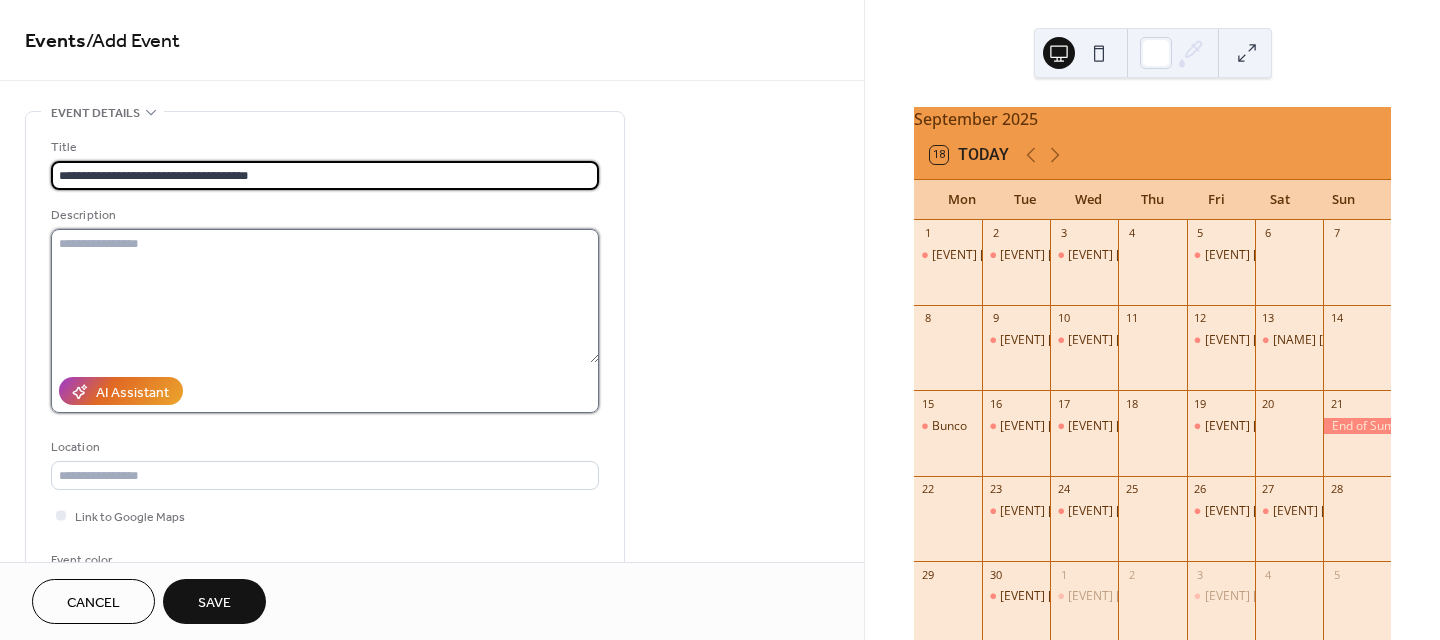 click at bounding box center (325, 296) 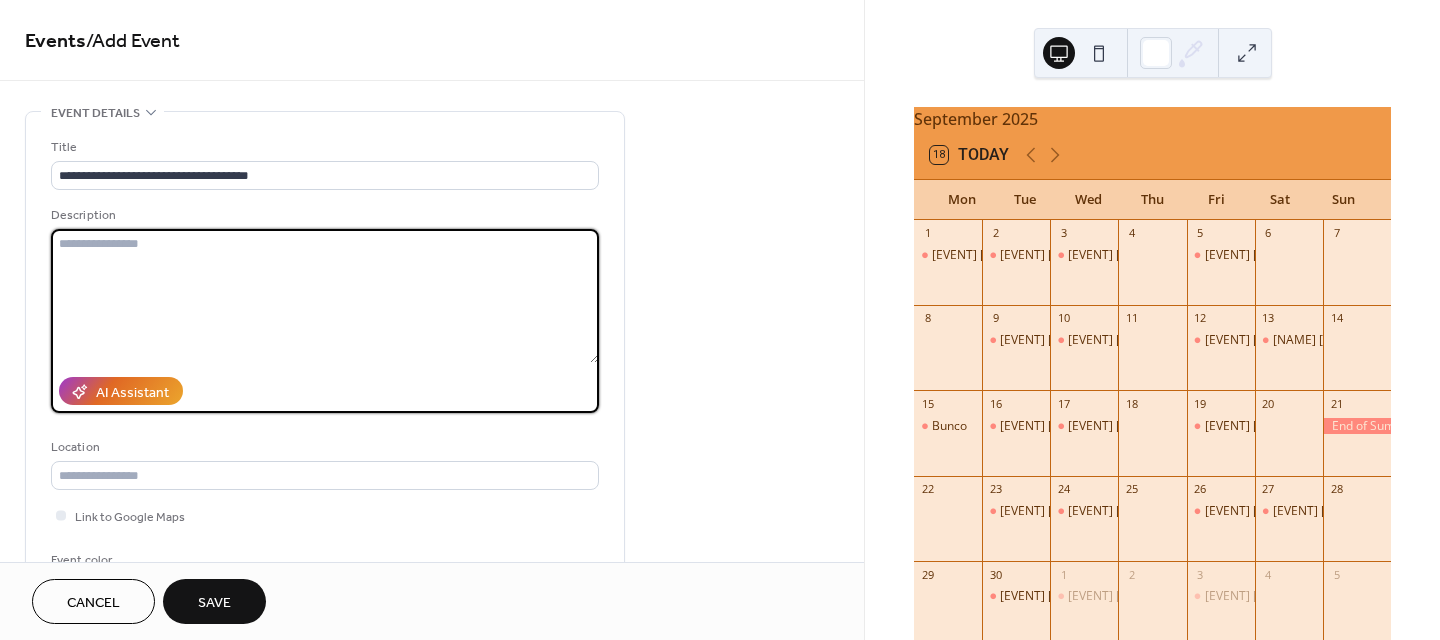 paste on "**********" 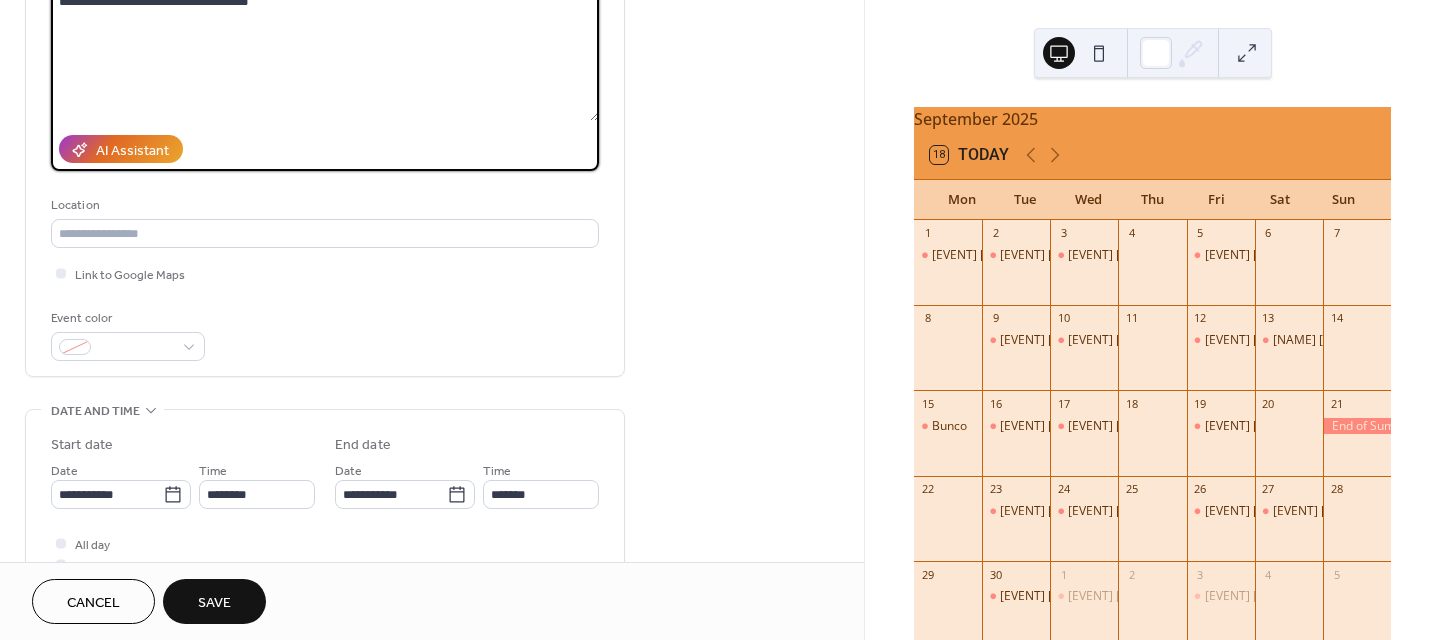 scroll, scrollTop: 300, scrollLeft: 0, axis: vertical 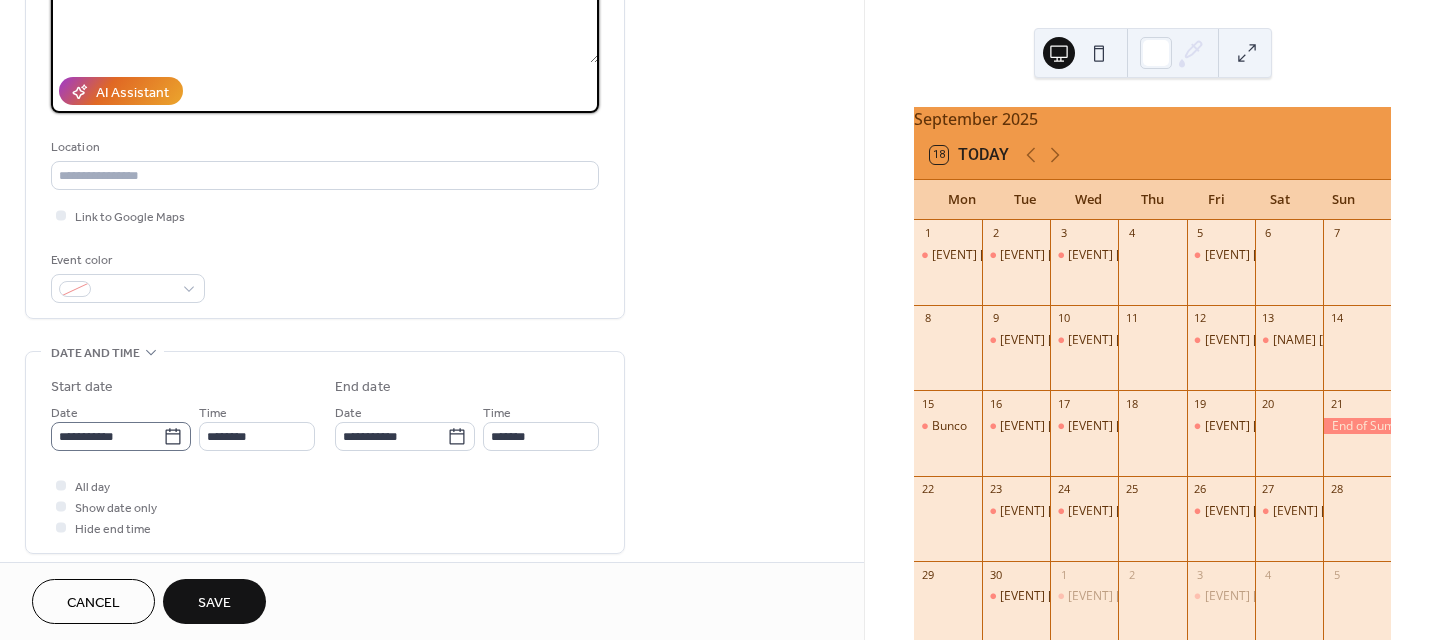 type on "**********" 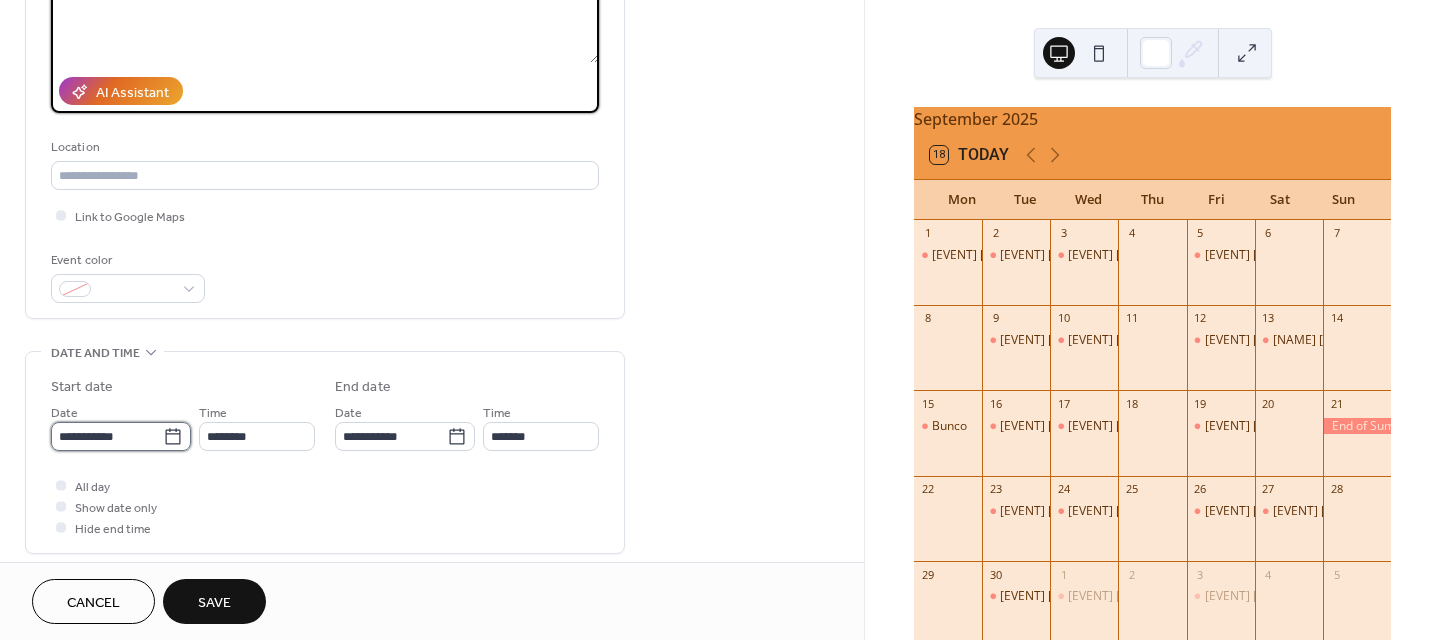 click on "**********" at bounding box center [107, 436] 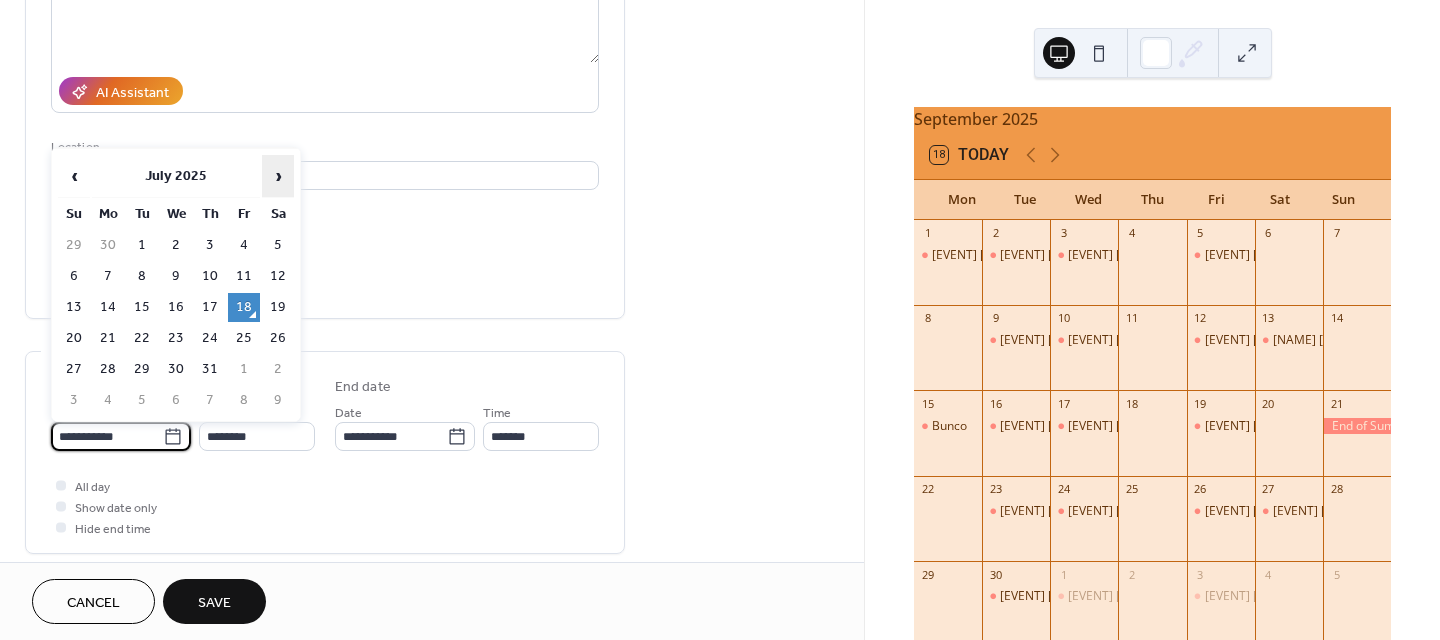 click on "›" at bounding box center (278, 176) 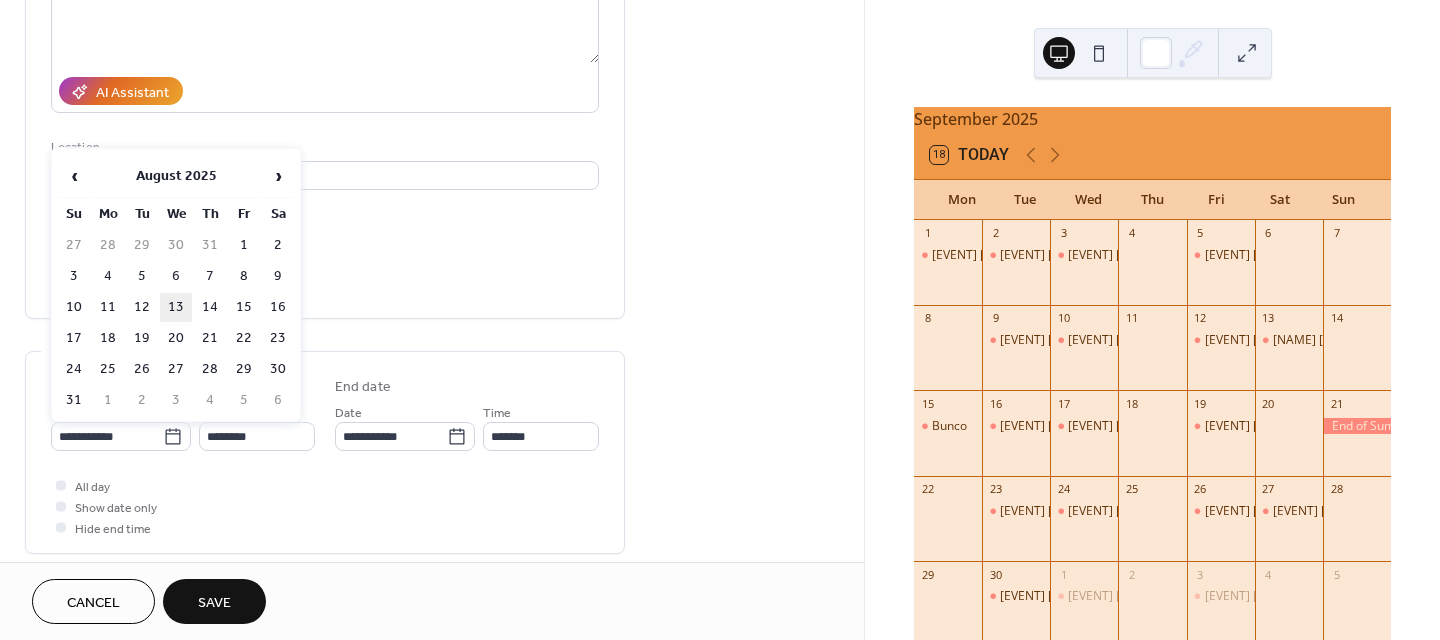 click on "13" at bounding box center [176, 307] 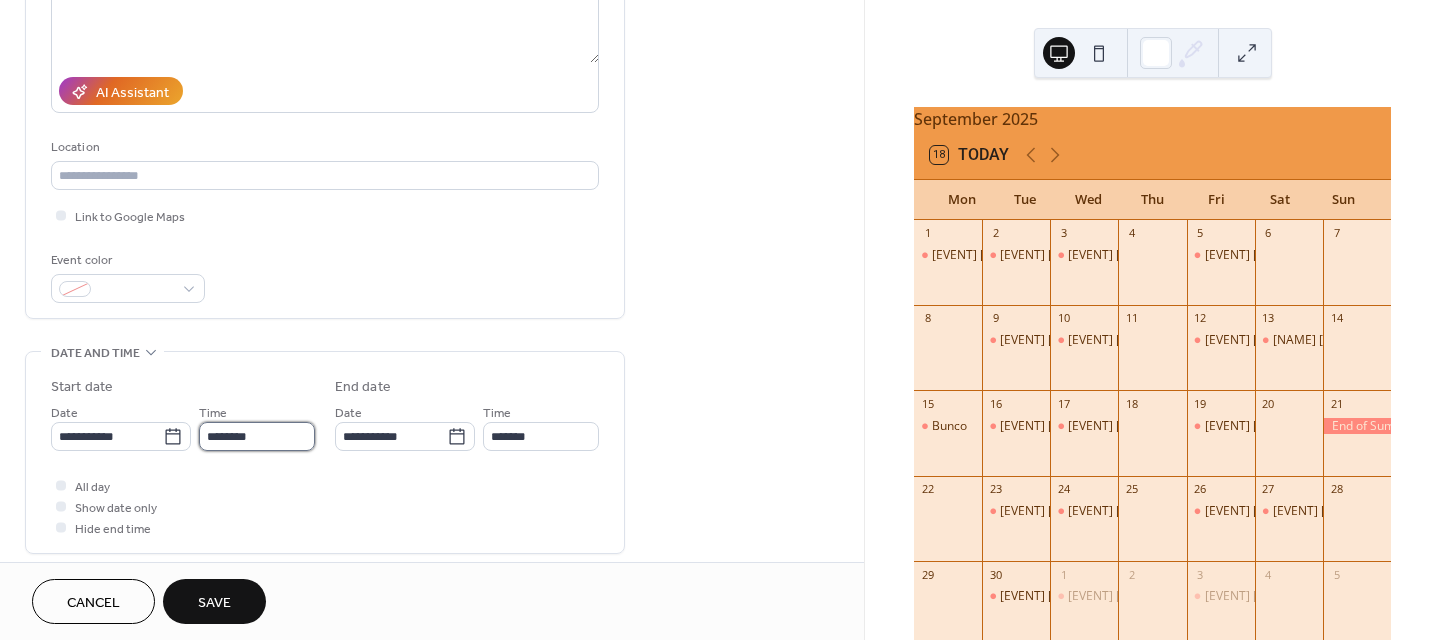 click on "********" at bounding box center (257, 436) 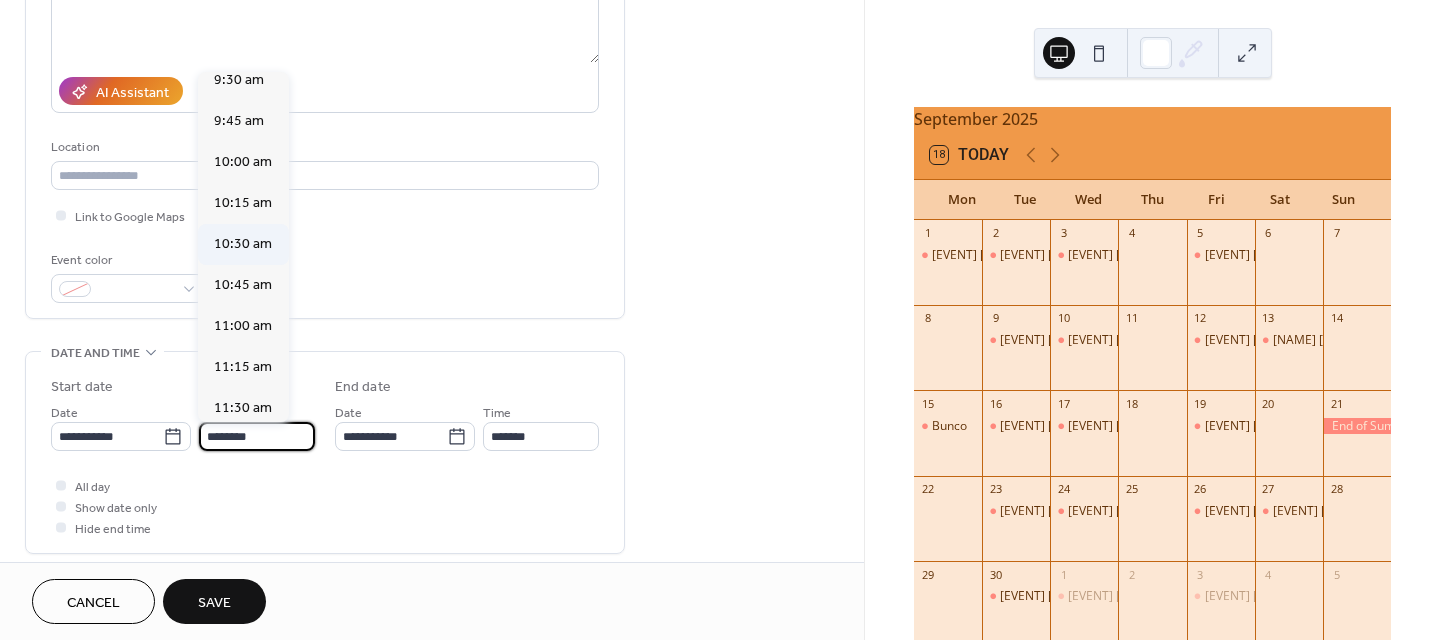 scroll, scrollTop: 1568, scrollLeft: 0, axis: vertical 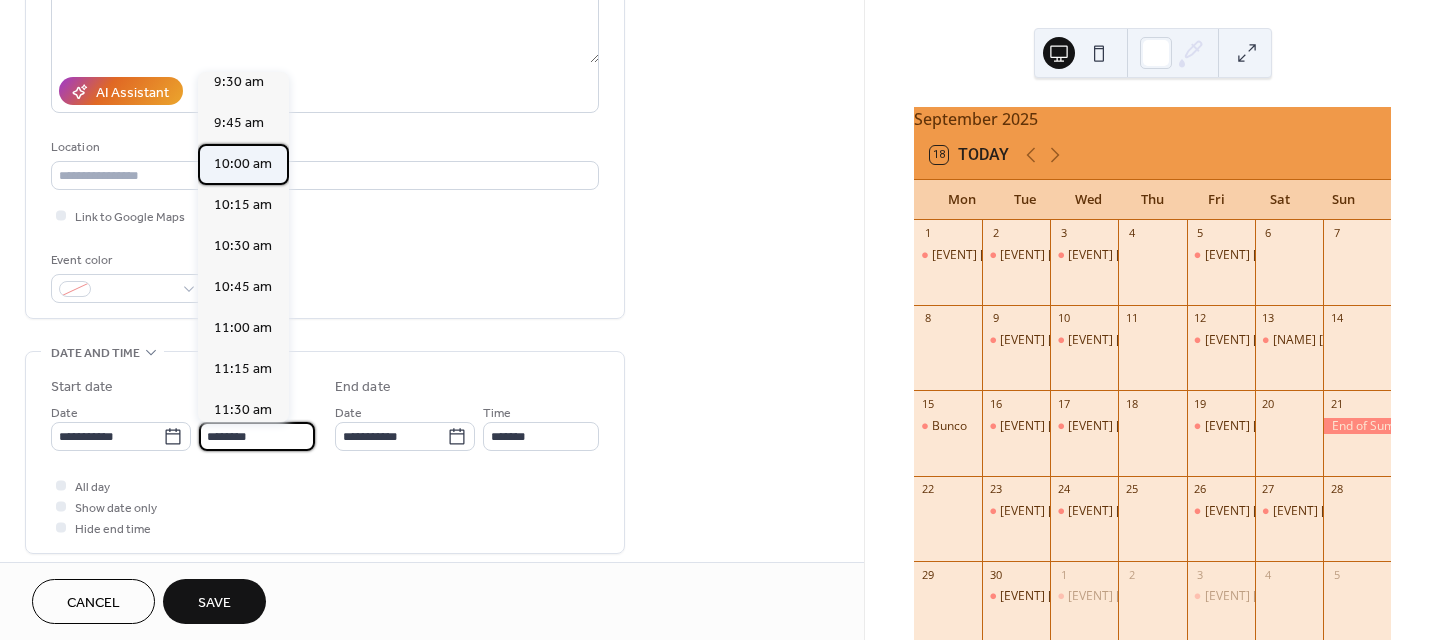 click on "10:00 am" at bounding box center (243, 164) 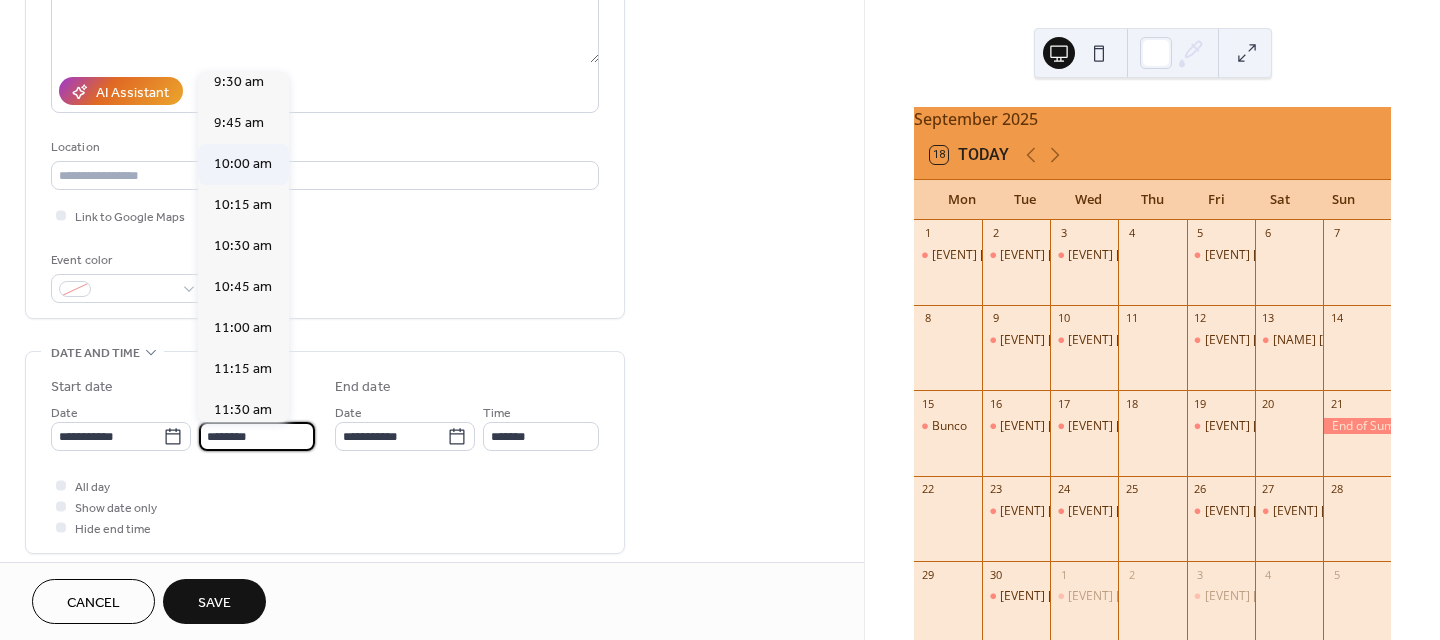 type on "********" 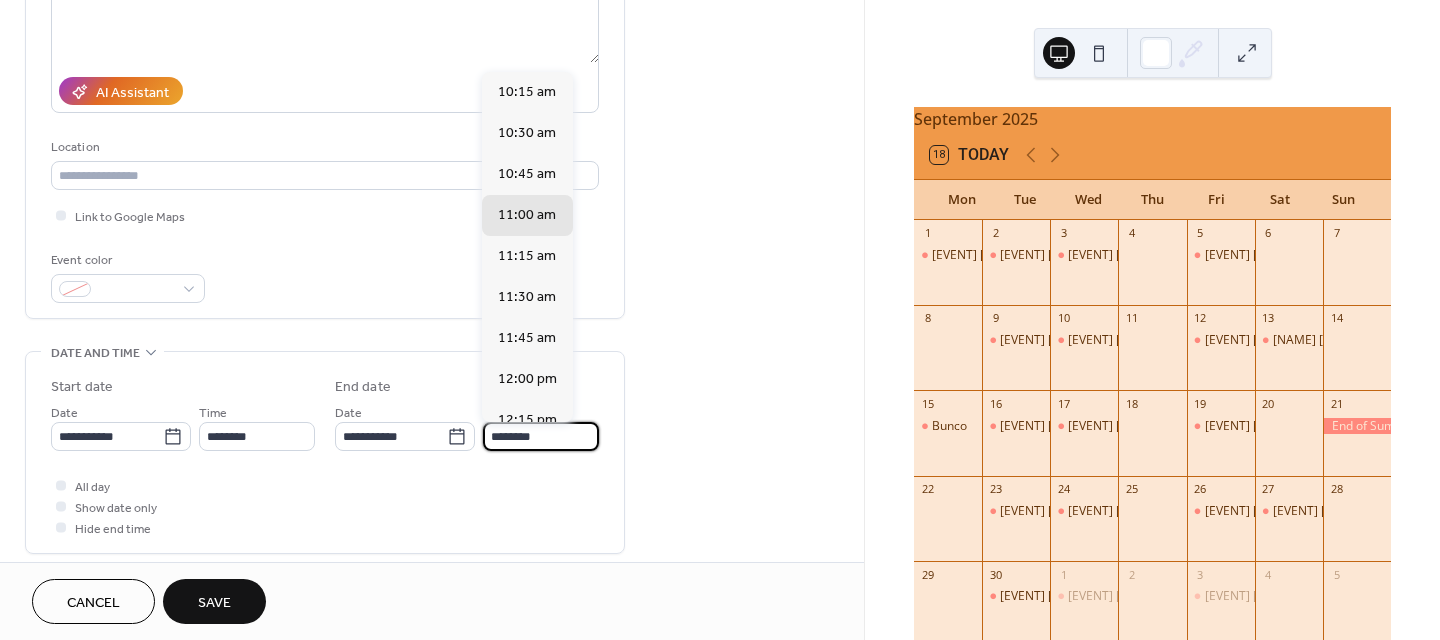 click on "********" at bounding box center (541, 436) 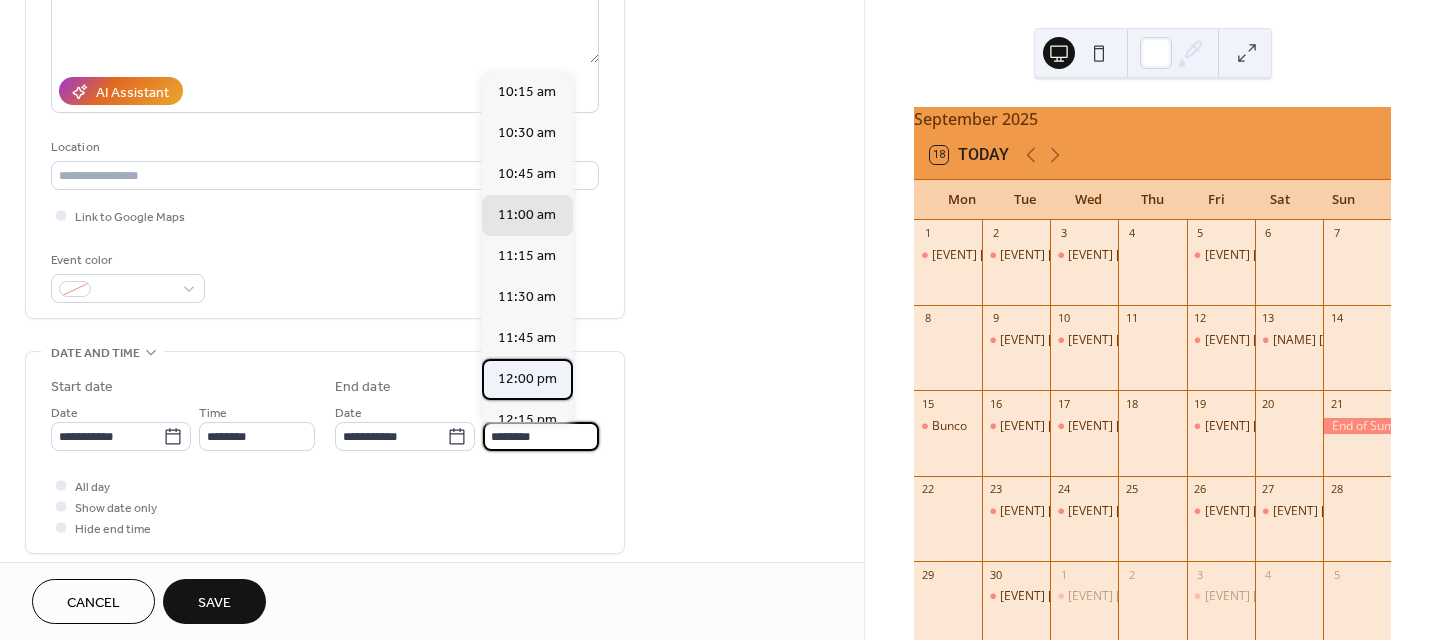 click on "12:00 pm" at bounding box center (527, 379) 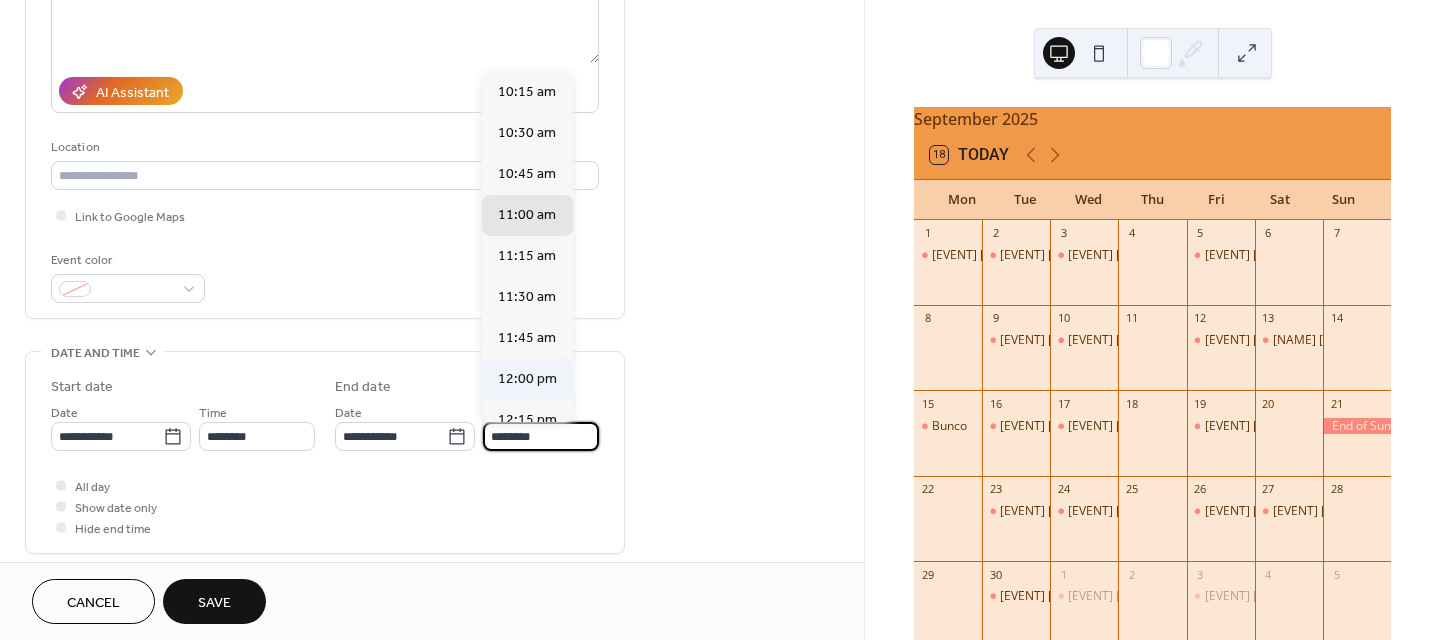 type on "********" 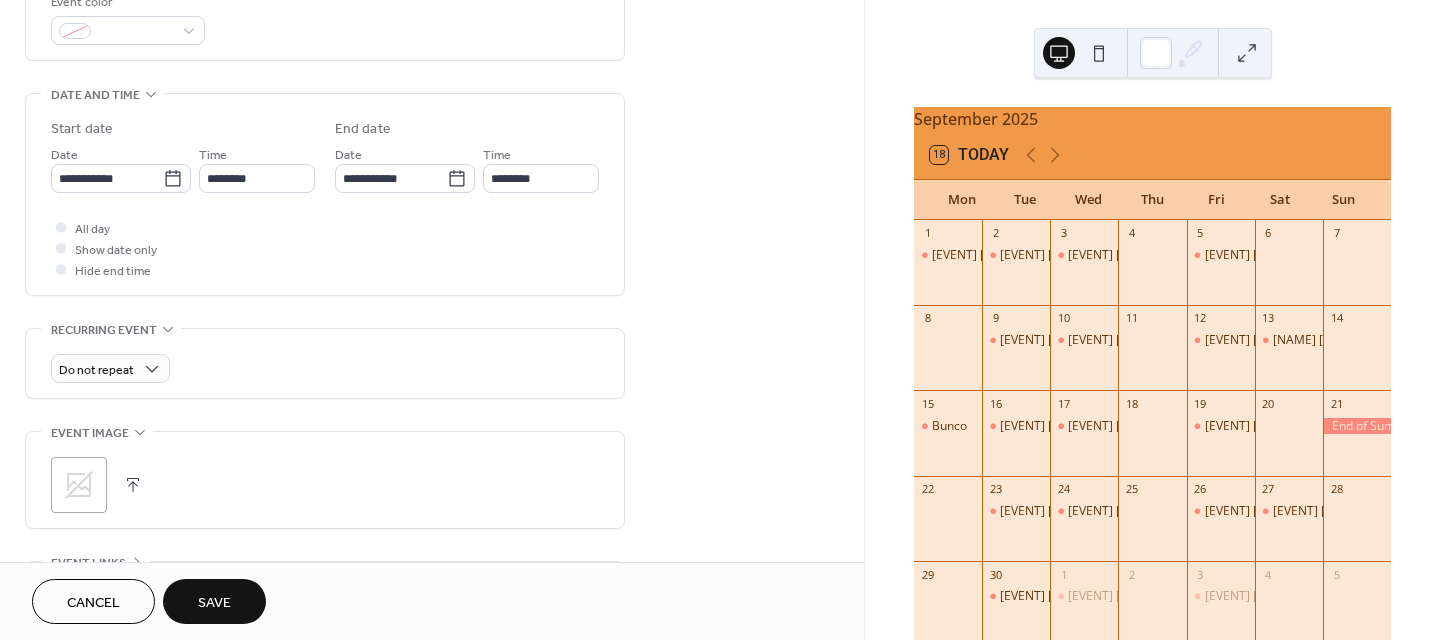 scroll, scrollTop: 467, scrollLeft: 0, axis: vertical 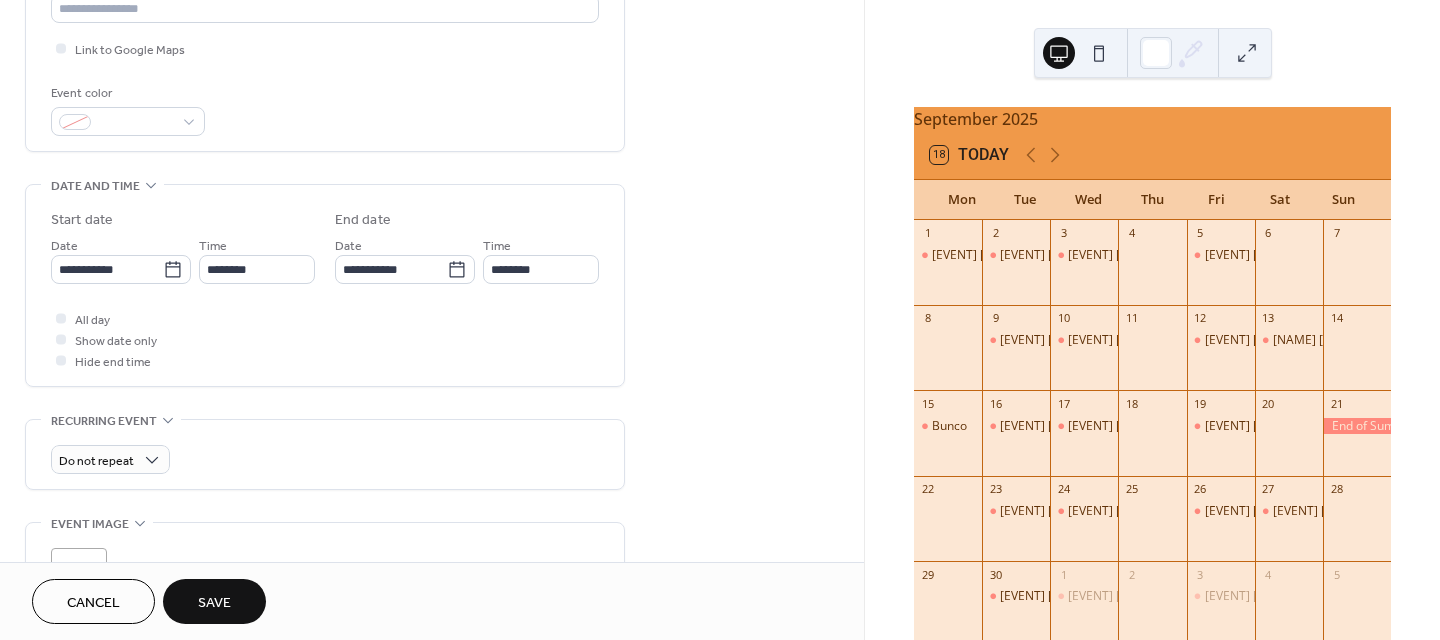 click on "Save" at bounding box center (214, 603) 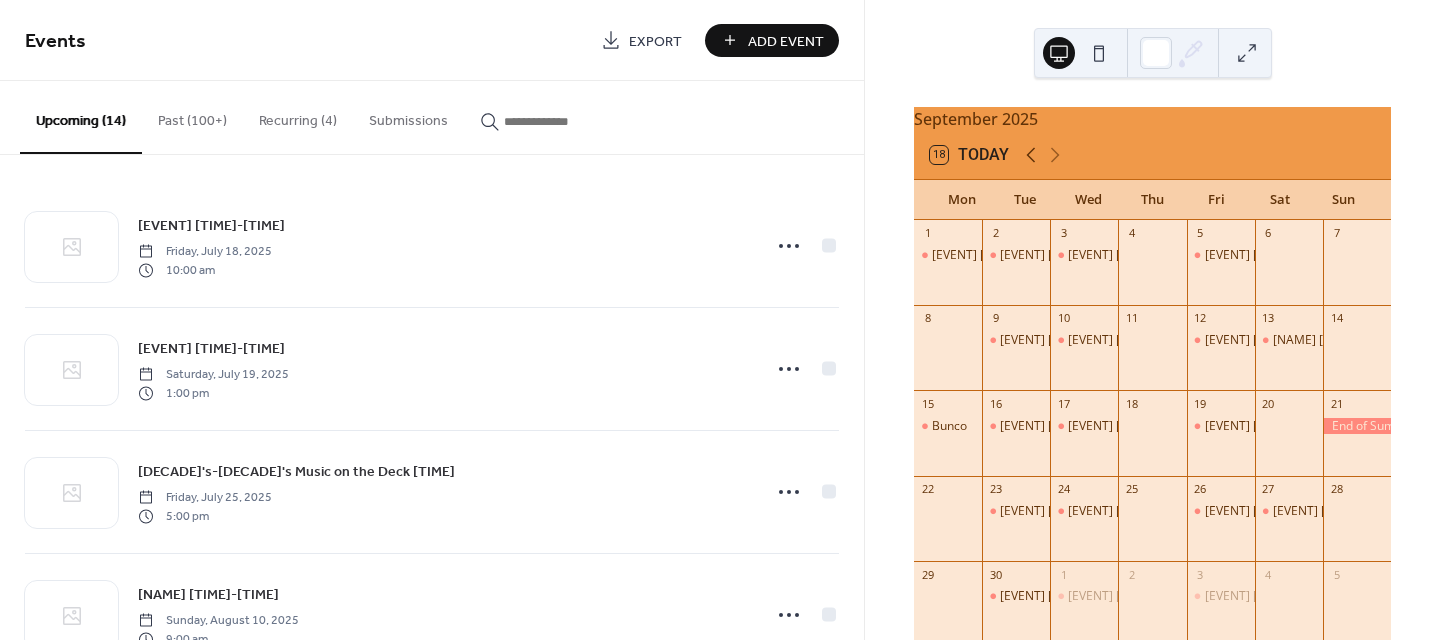 click 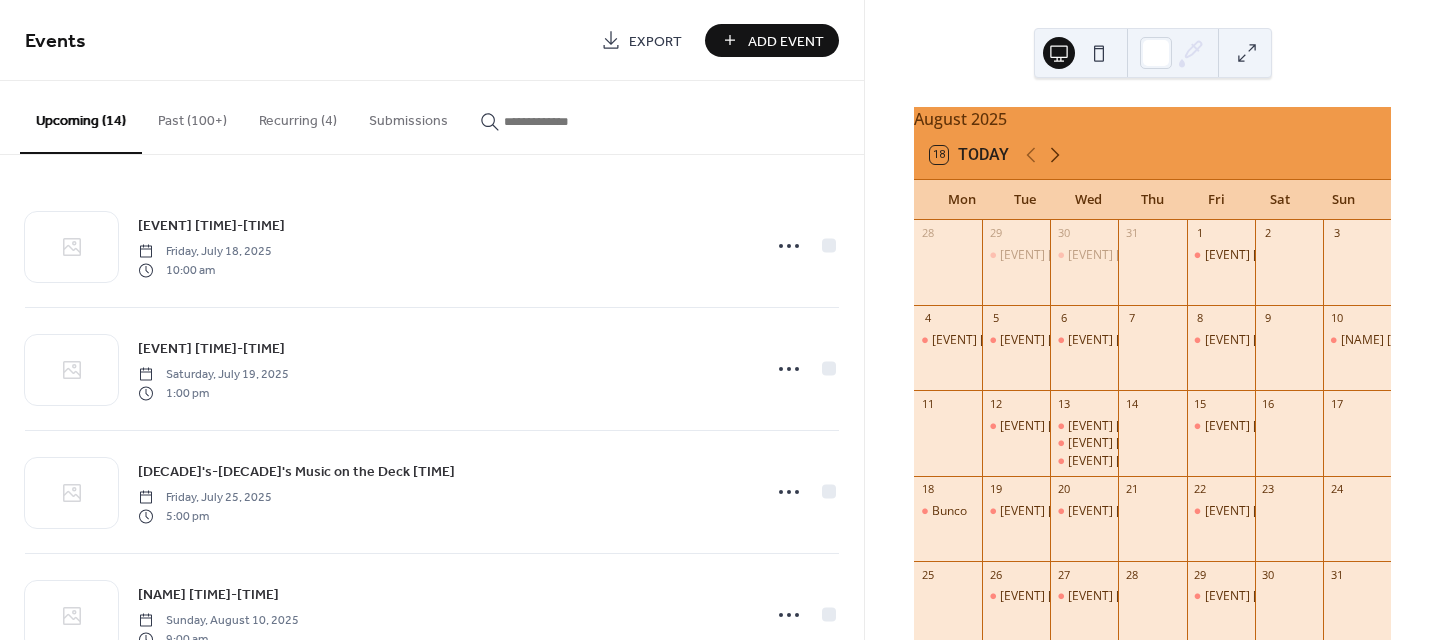 click 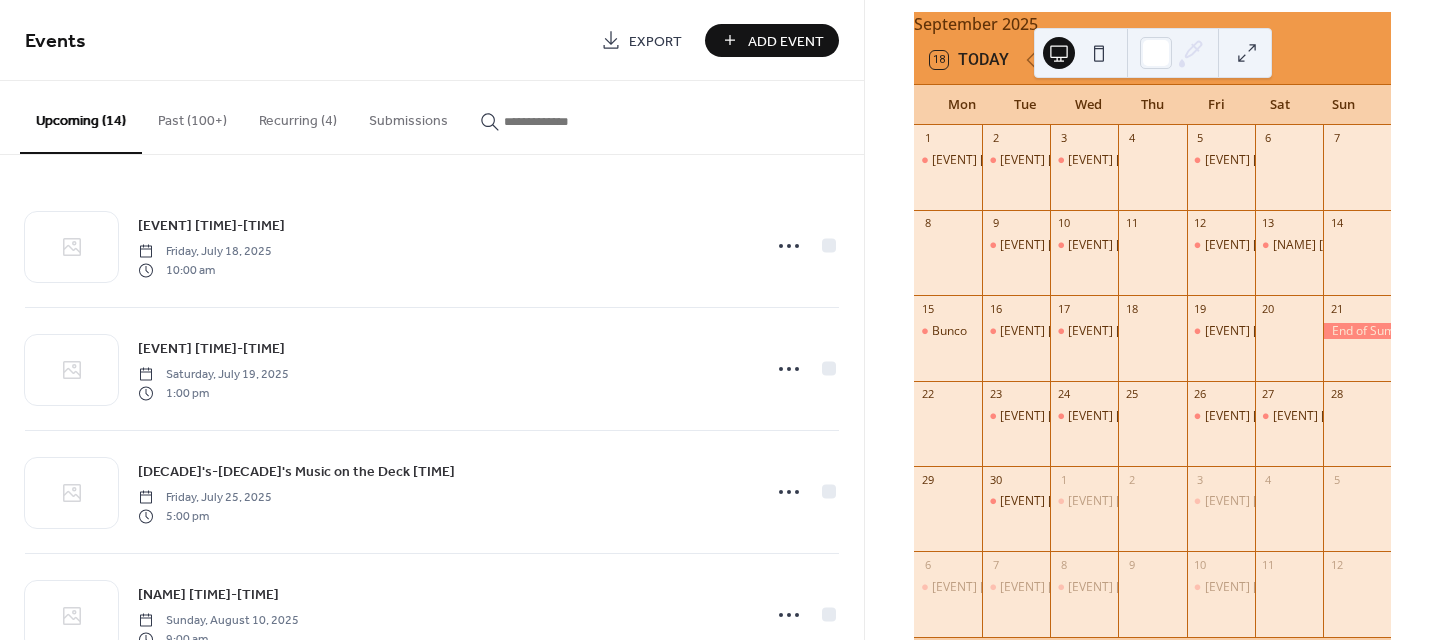 scroll, scrollTop: 100, scrollLeft: 0, axis: vertical 